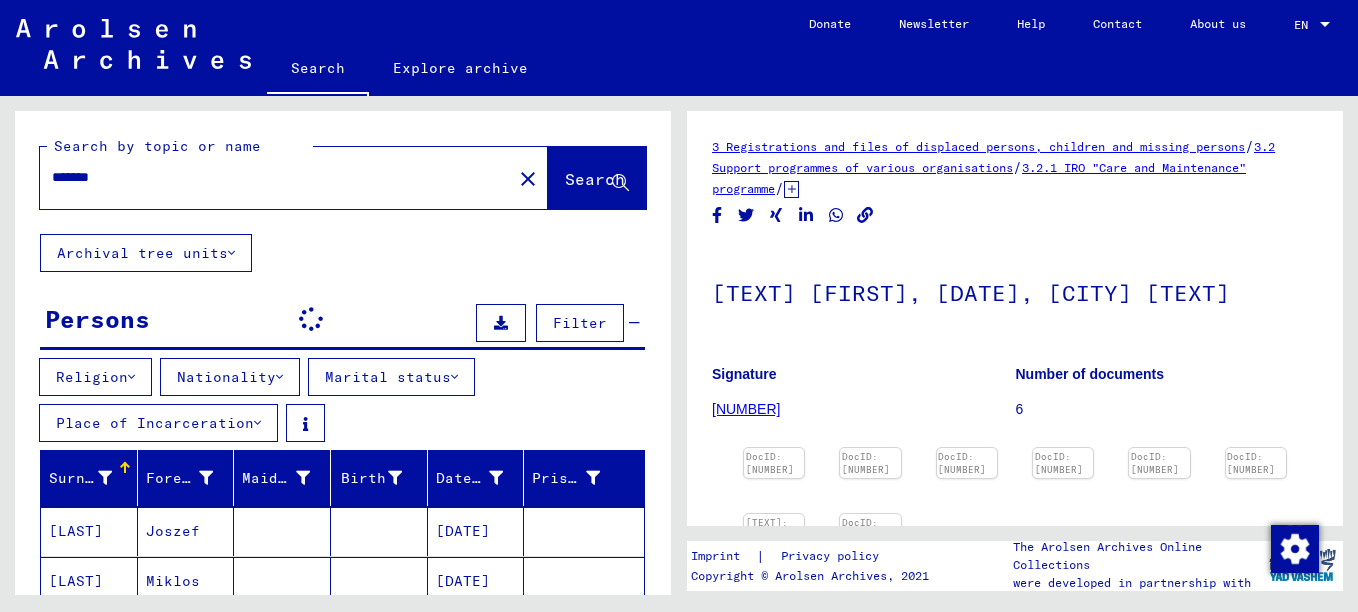 click at bounding box center [577, 1787] 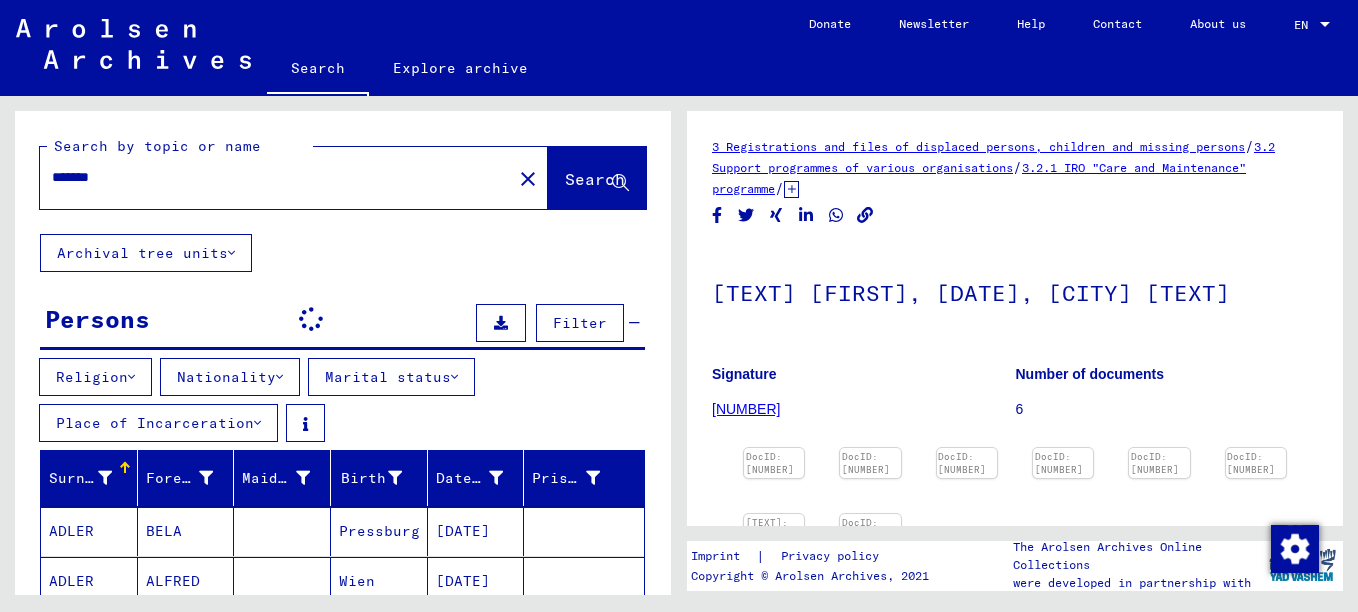 scroll, scrollTop: 1300, scrollLeft: 0, axis: vertical 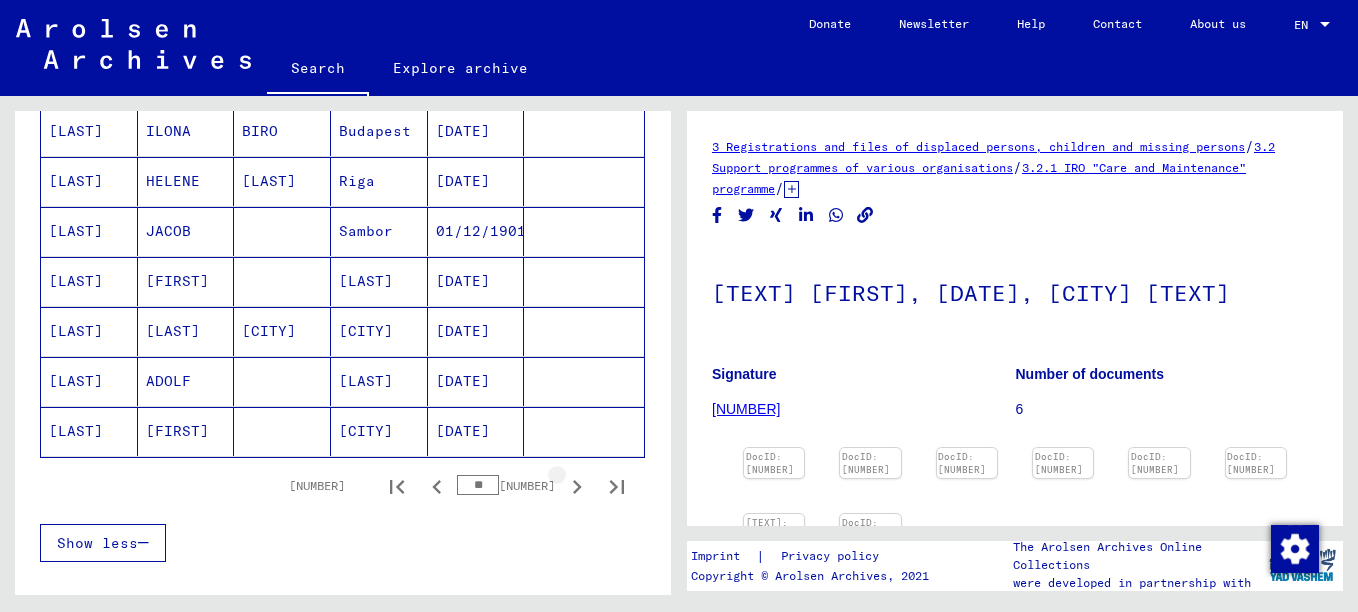 click at bounding box center (577, 487) 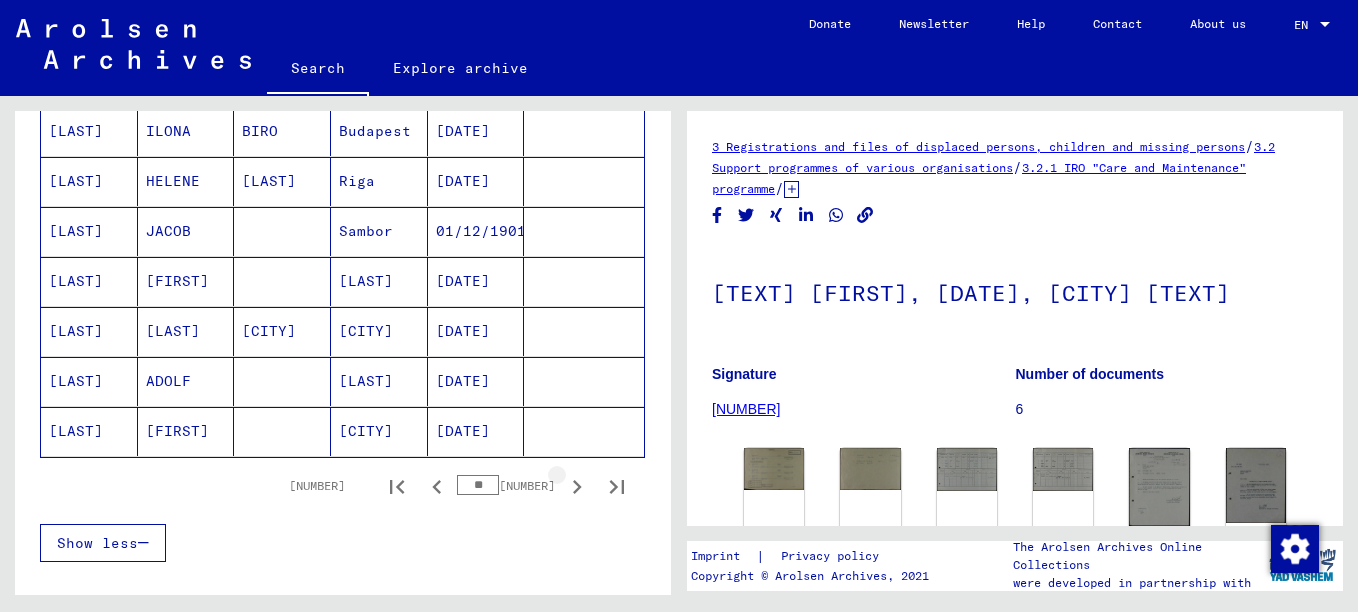 click at bounding box center (577, 487) 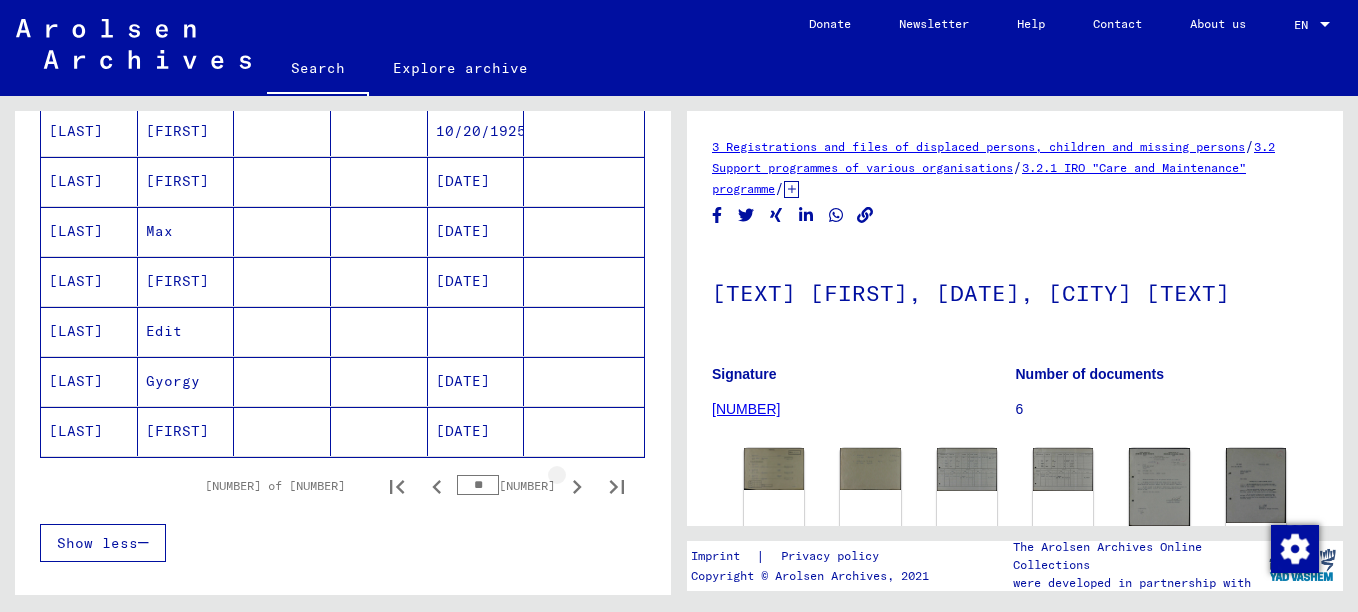 scroll, scrollTop: 500, scrollLeft: 0, axis: vertical 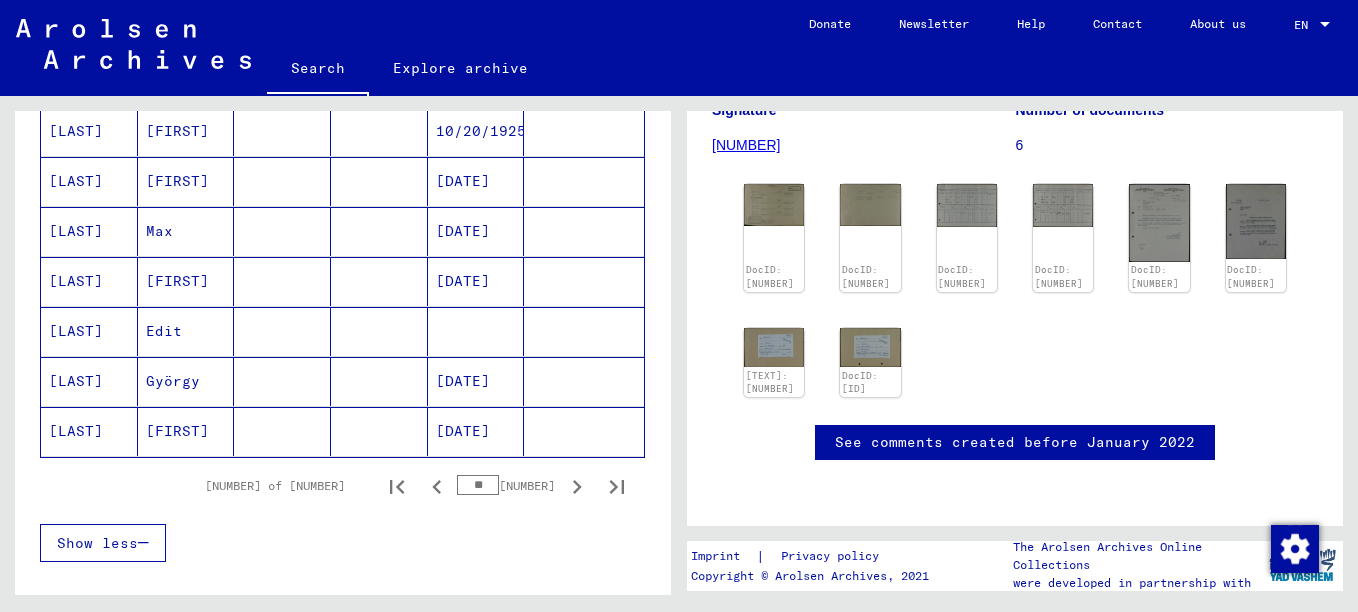 click at bounding box center [577, 487] 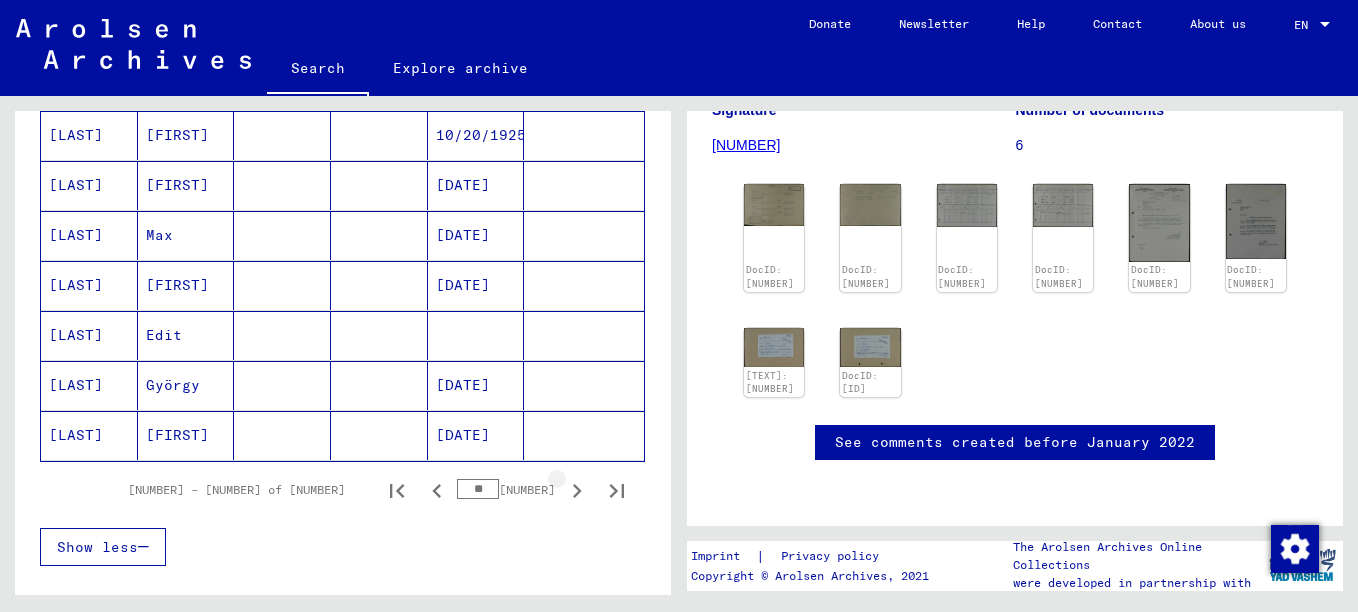 scroll, scrollTop: 1304, scrollLeft: 0, axis: vertical 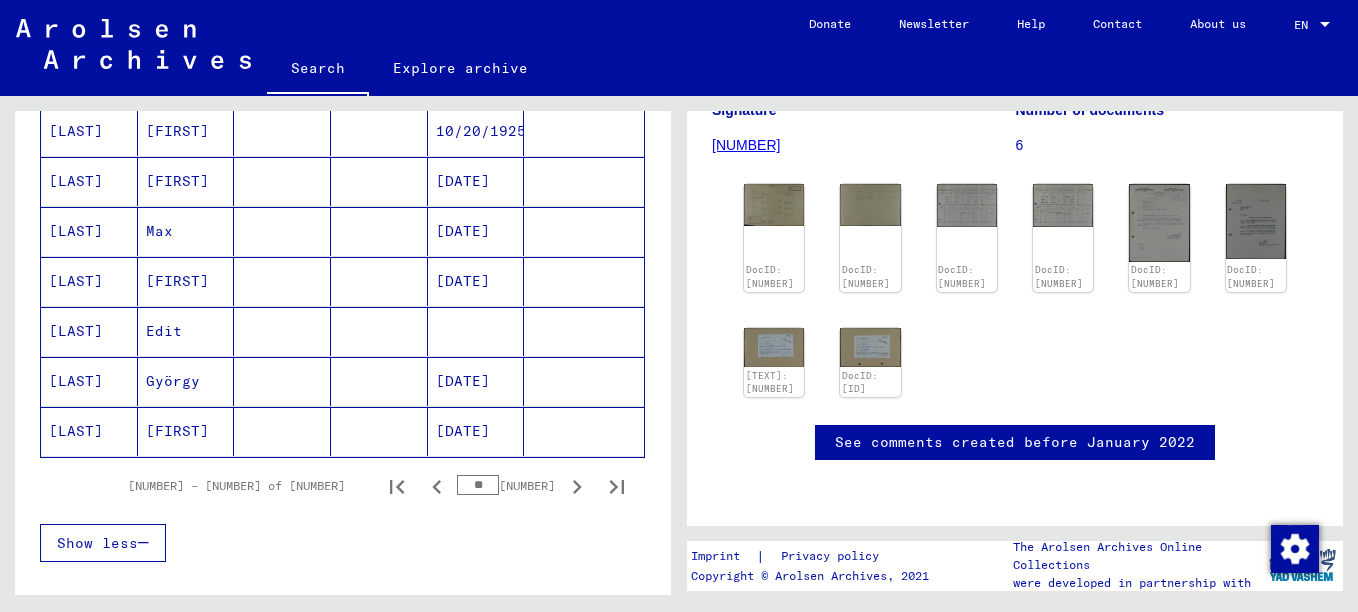 click on "**" at bounding box center (478, 485) 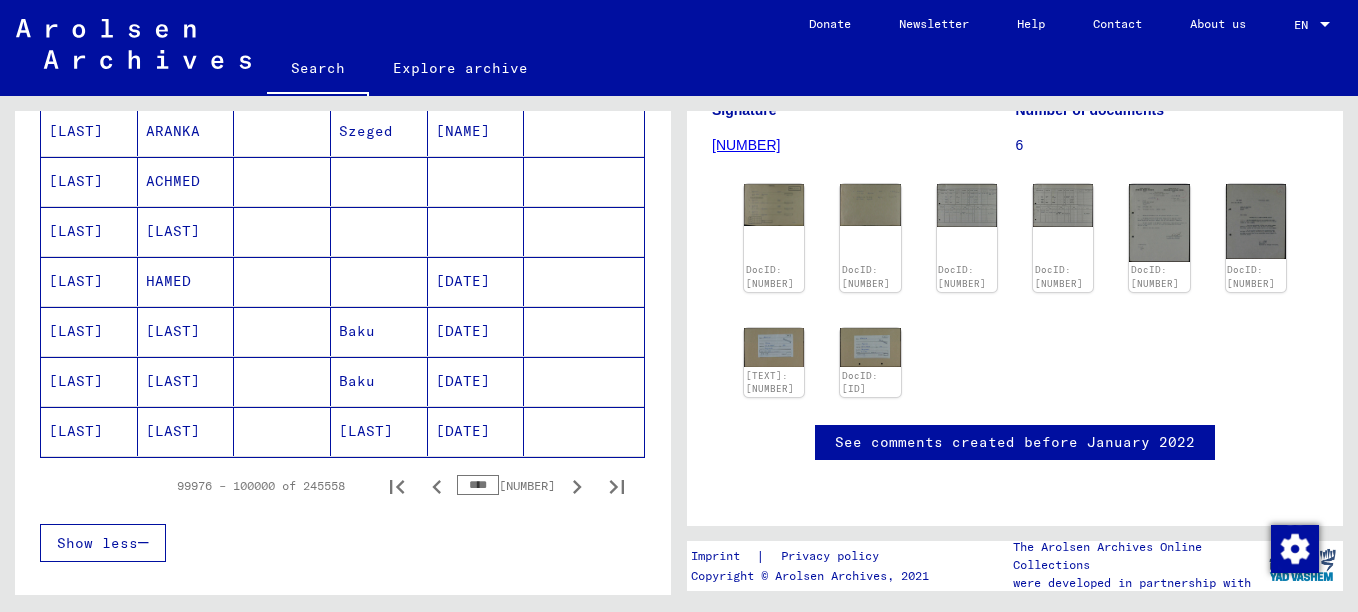 click on "****" at bounding box center (478, 485) 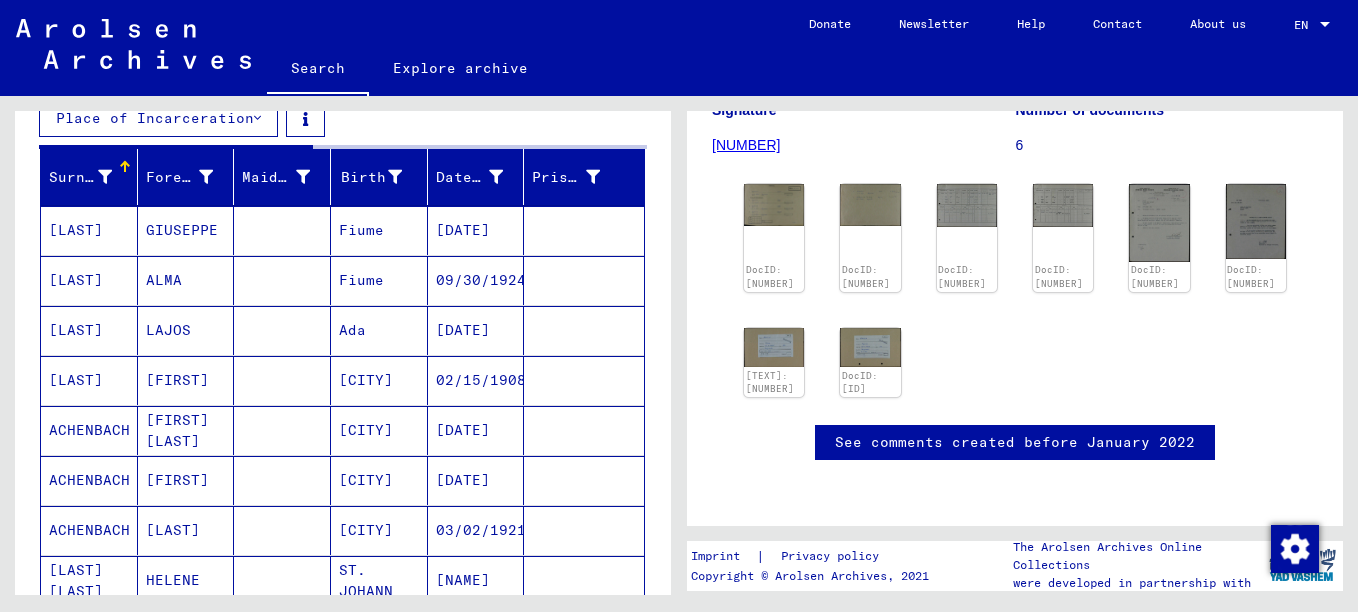 scroll, scrollTop: 302, scrollLeft: 0, axis: vertical 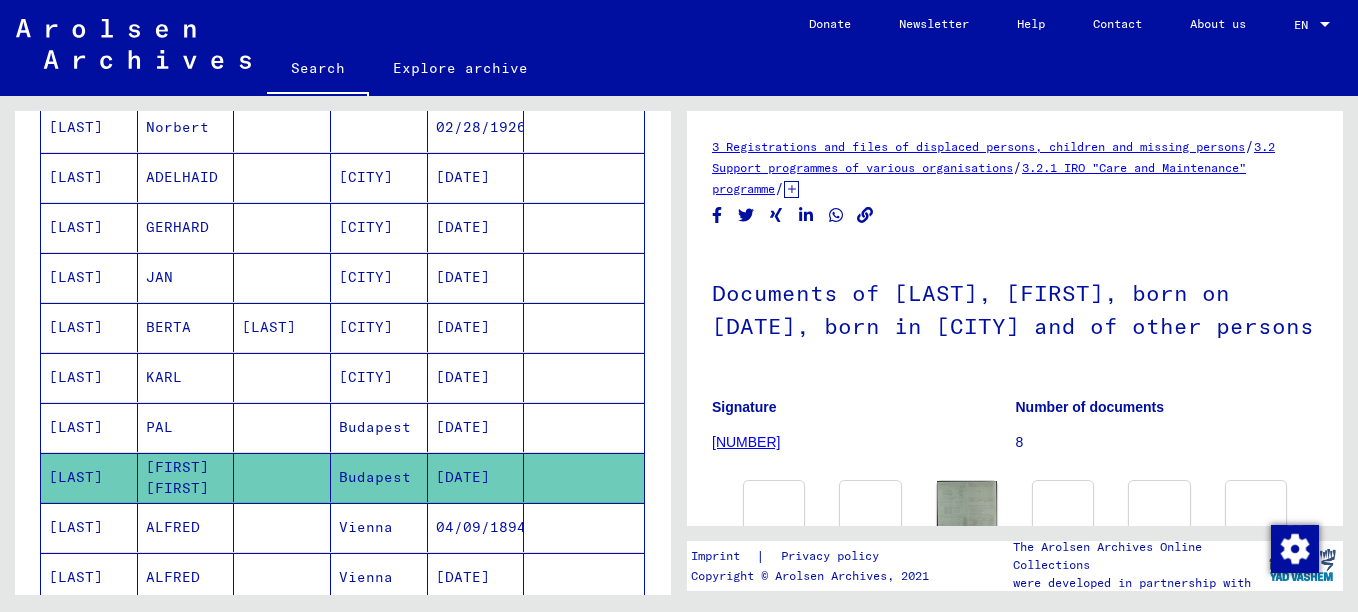 click on "[LAST]" at bounding box center (89, 477) 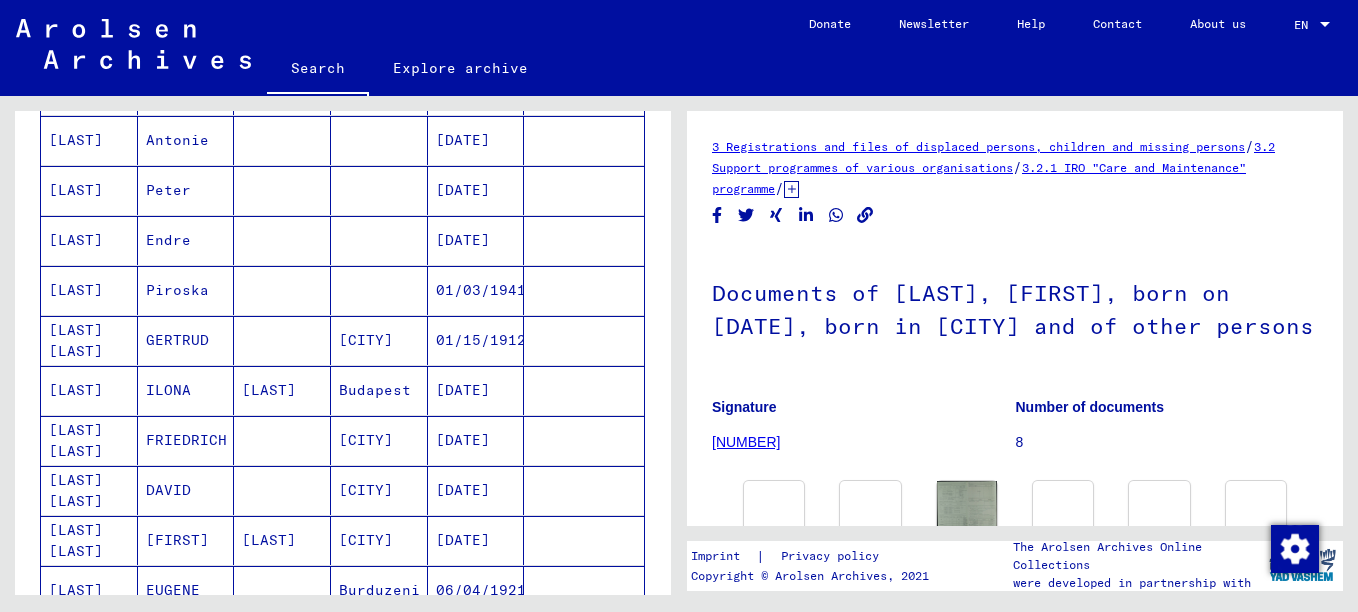 scroll, scrollTop: 1302, scrollLeft: 0, axis: vertical 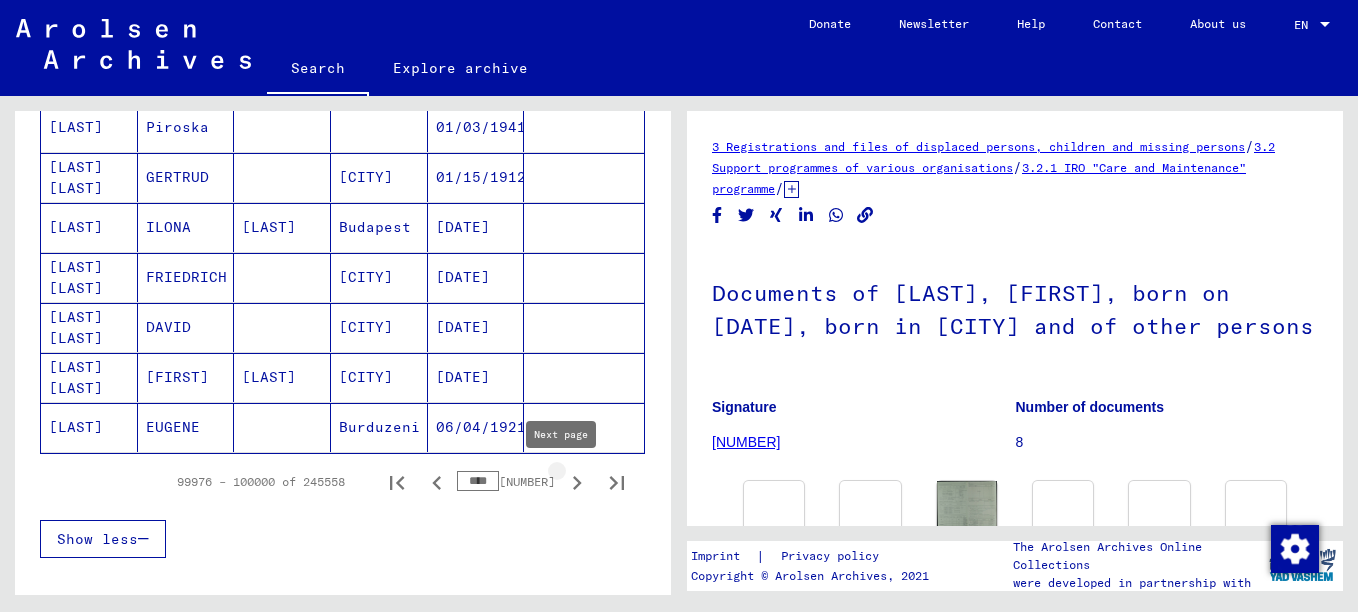 click at bounding box center (577, 483) 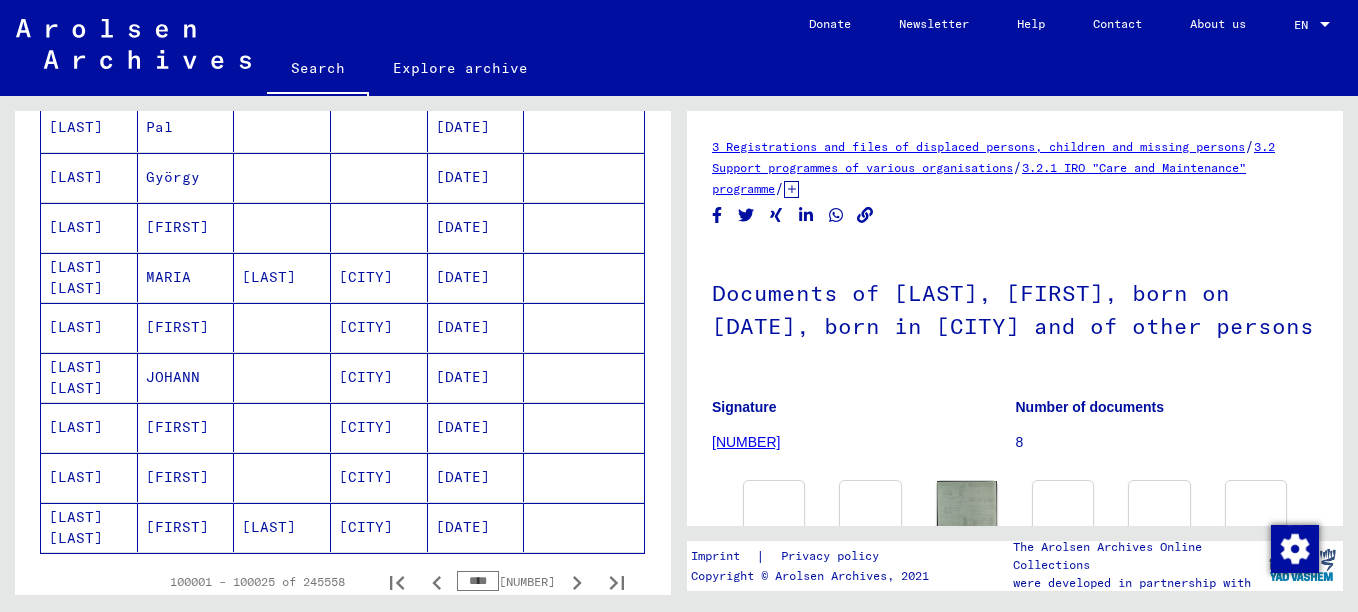 scroll, scrollTop: 1402, scrollLeft: 0, axis: vertical 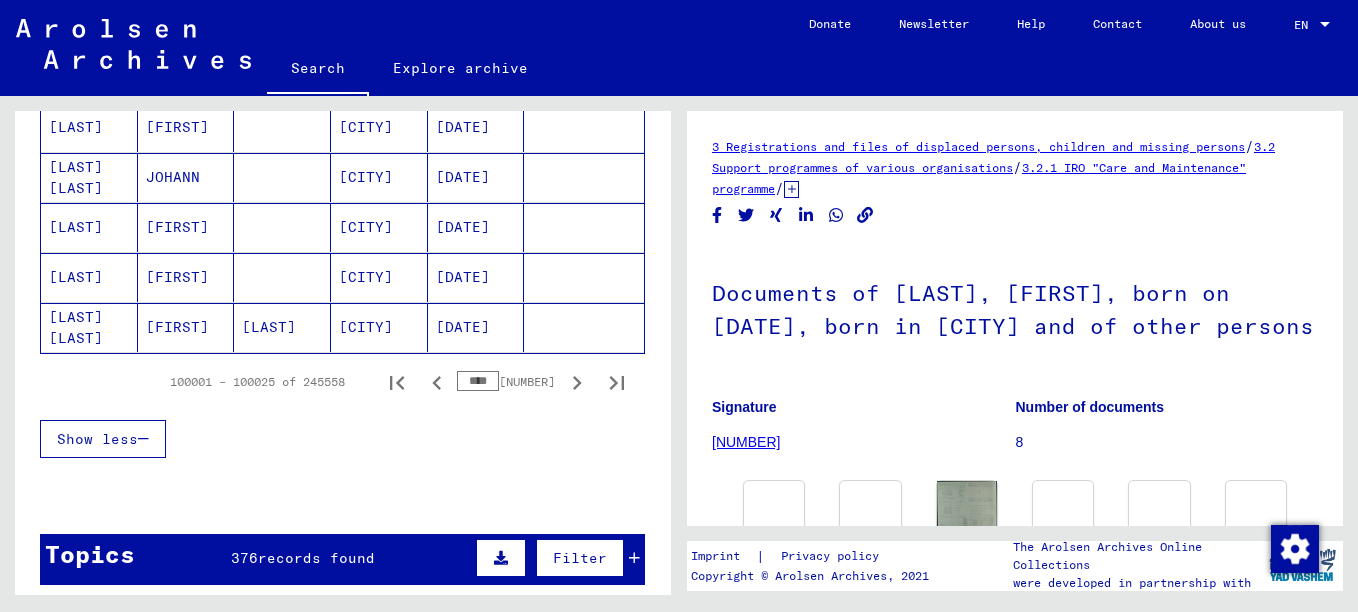 click on "****" at bounding box center [478, 381] 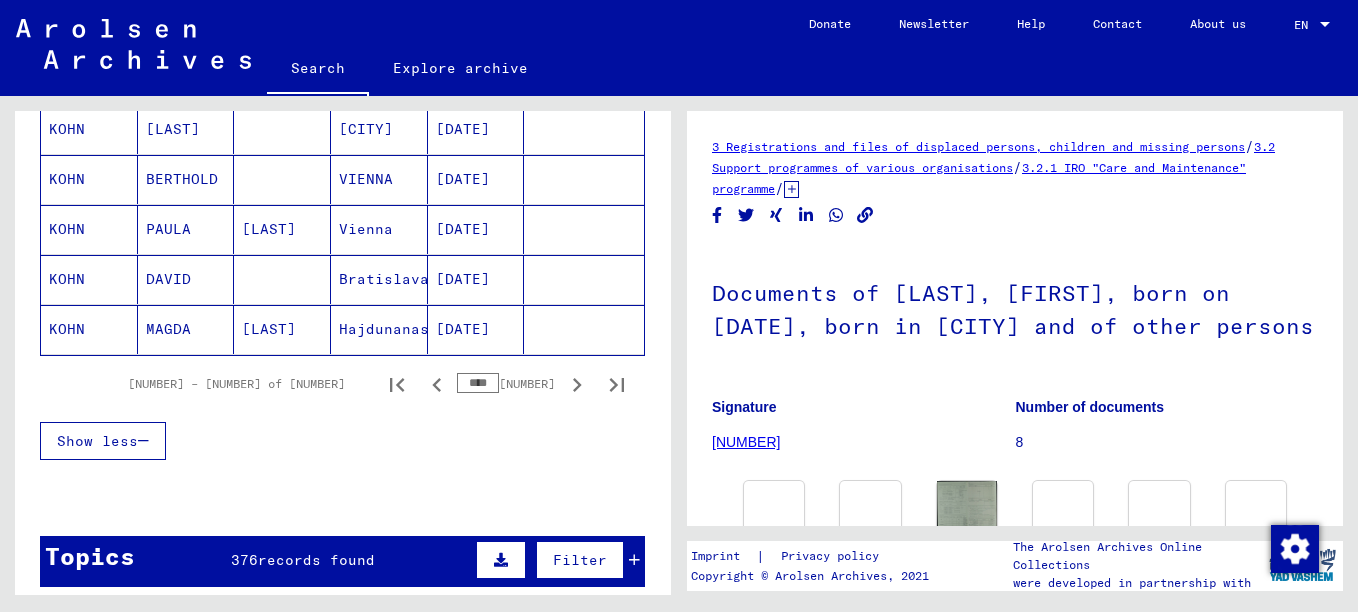 scroll, scrollTop: 1300, scrollLeft: 0, axis: vertical 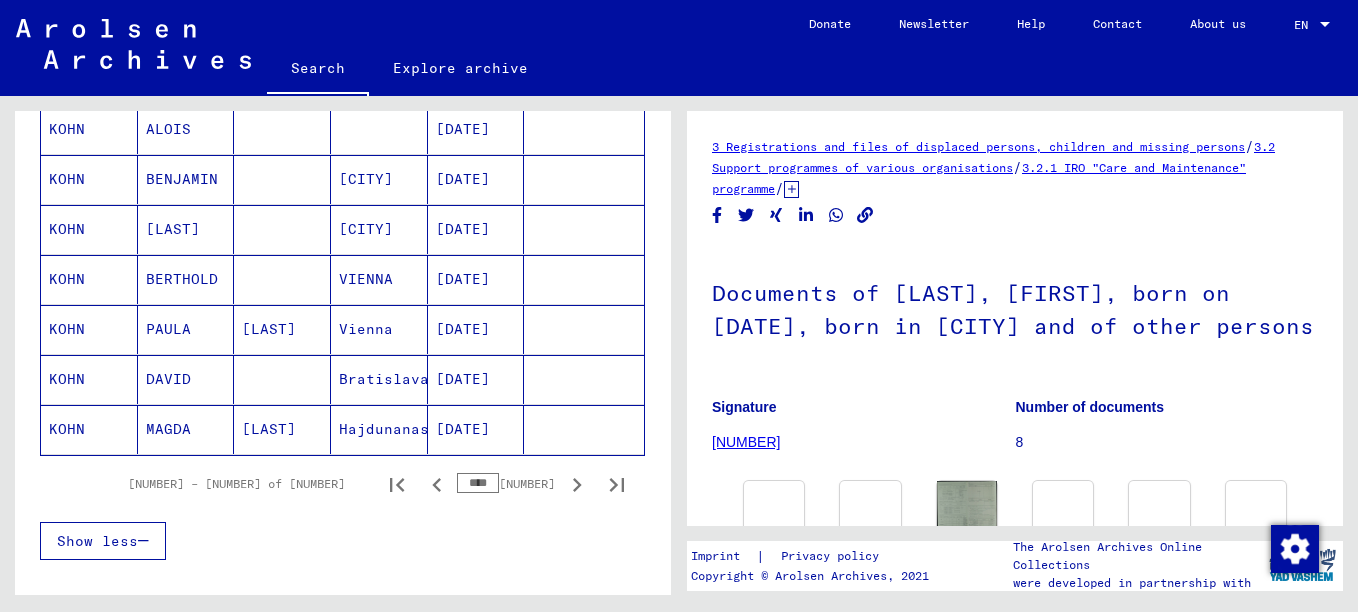 drag, startPoint x: 475, startPoint y: 480, endPoint x: 445, endPoint y: 476, distance: 30.265491 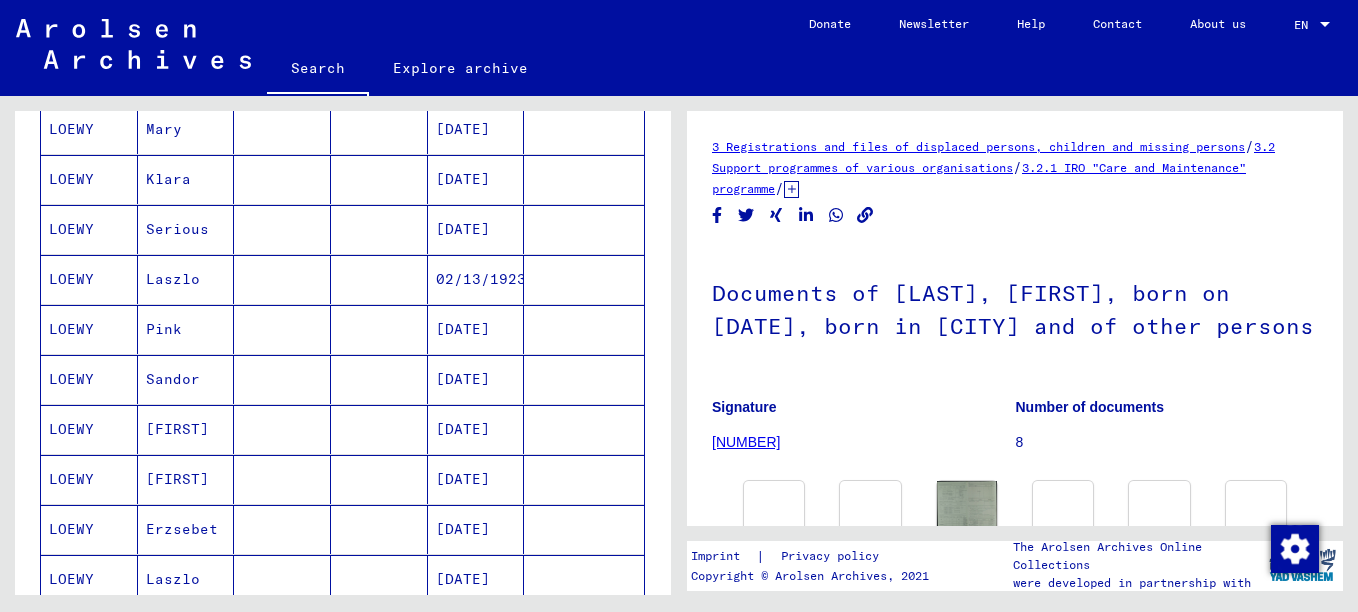 scroll, scrollTop: 1400, scrollLeft: 0, axis: vertical 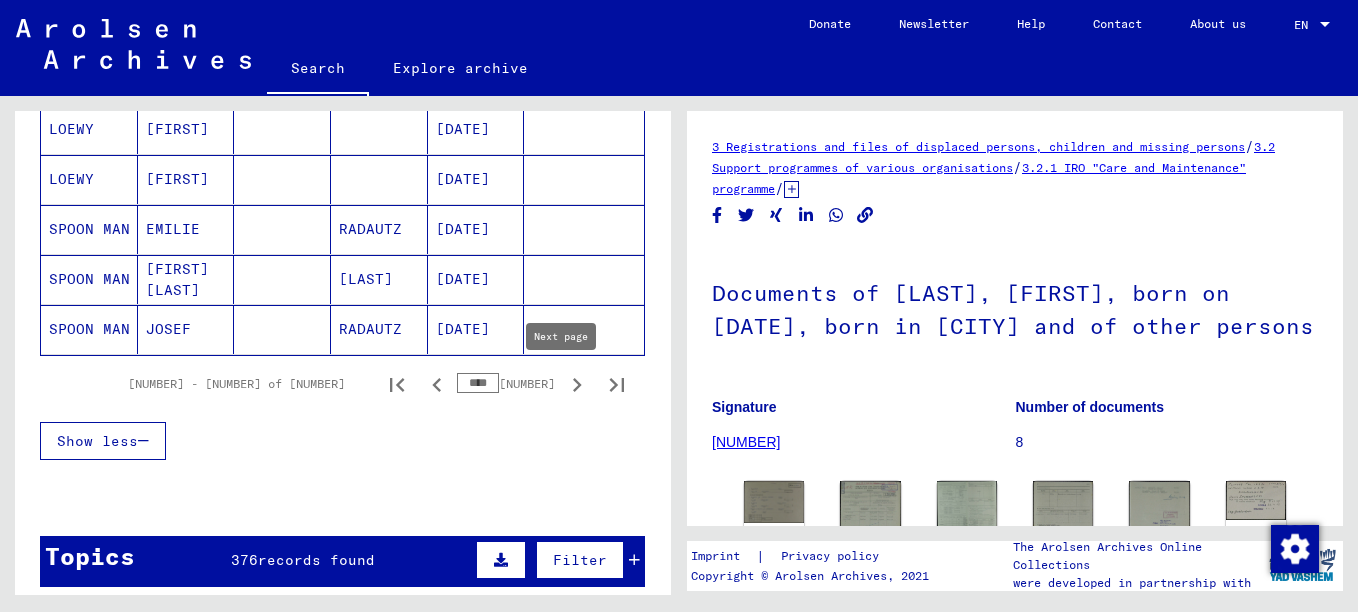 click at bounding box center [577, 385] 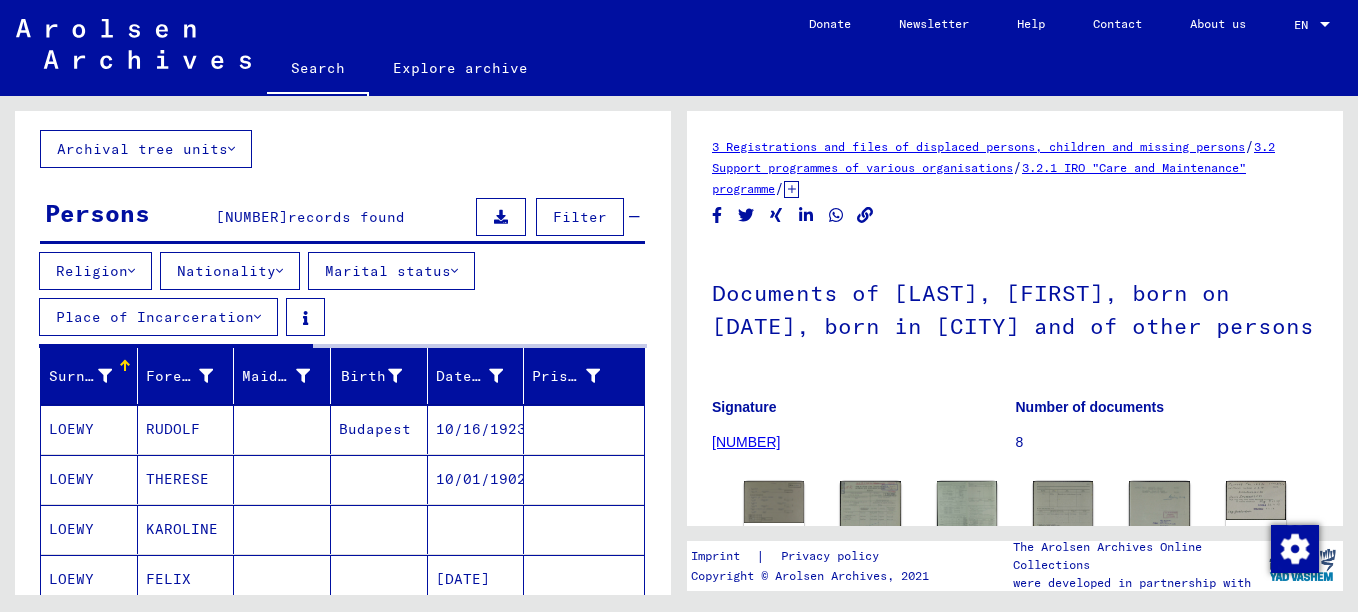 scroll, scrollTop: 204, scrollLeft: 0, axis: vertical 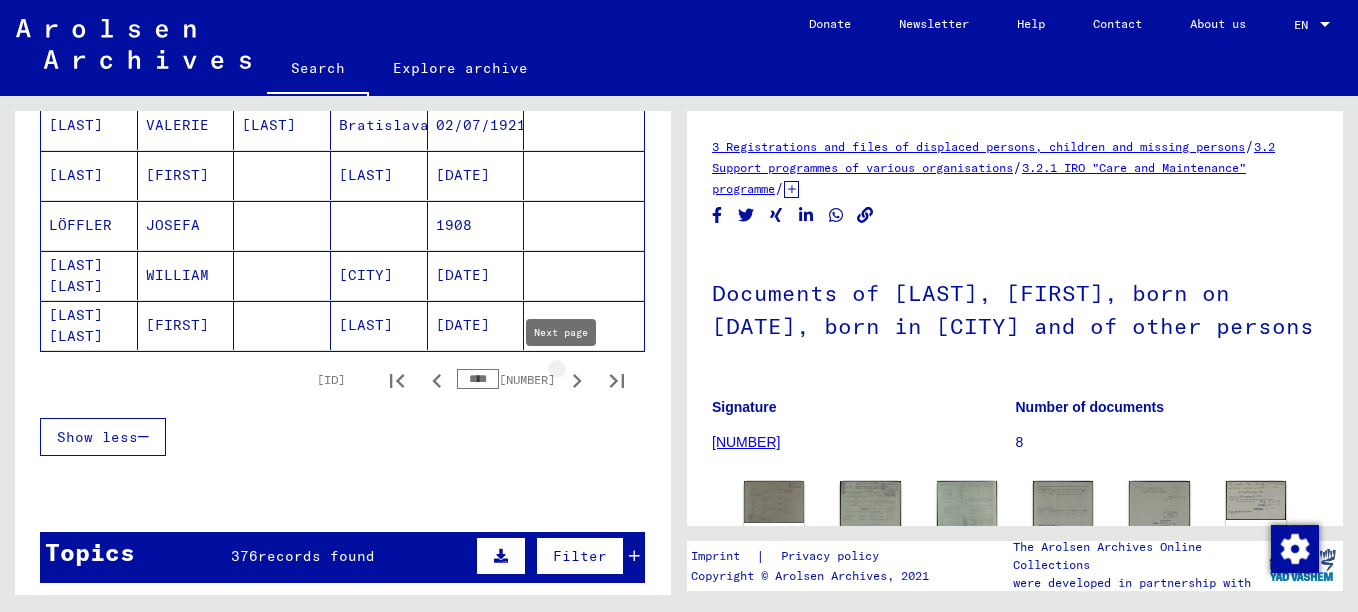click at bounding box center (577, 381) 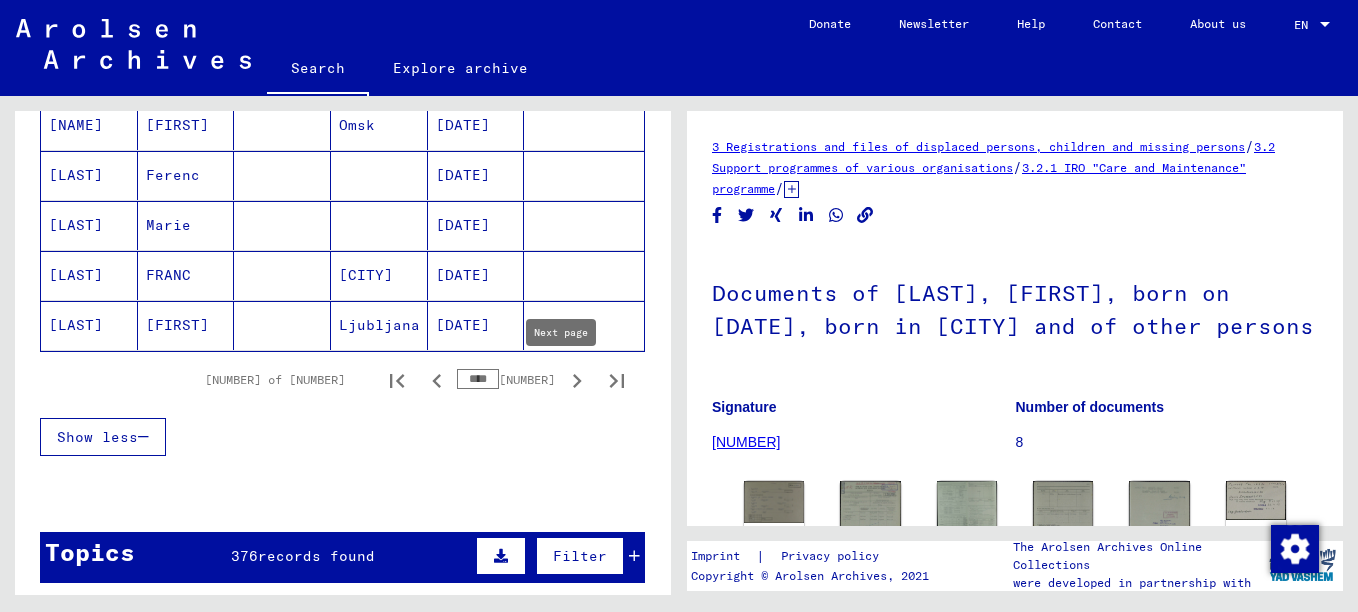 click at bounding box center (577, 381) 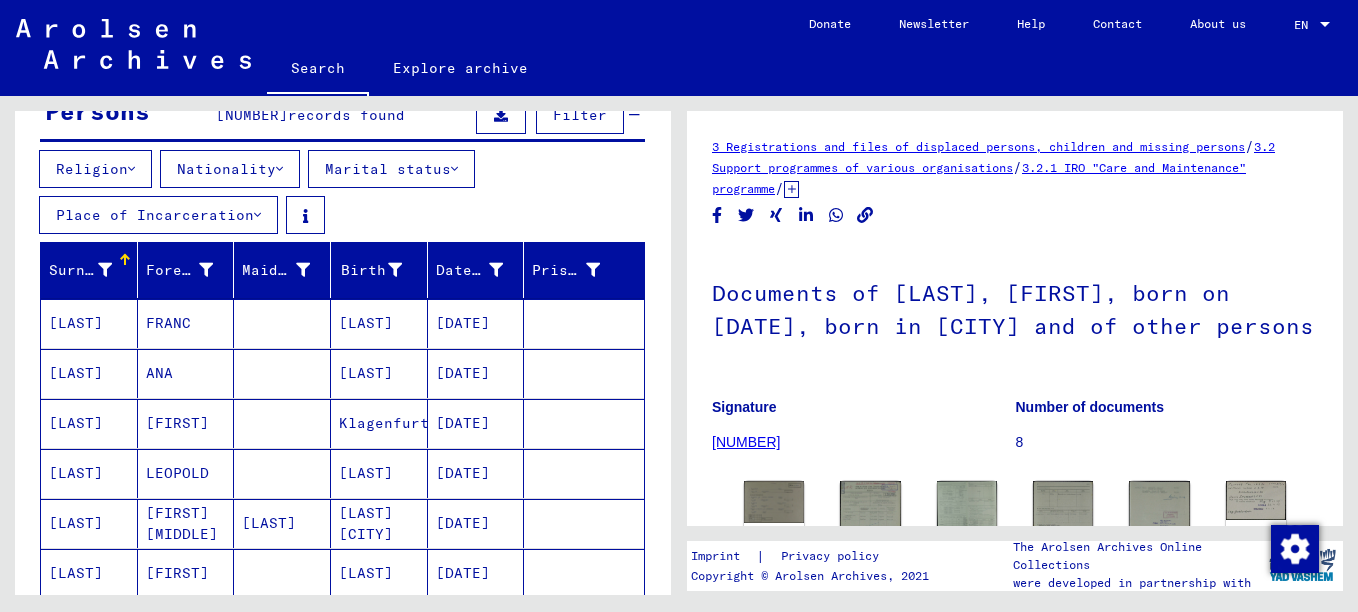 scroll, scrollTop: 204, scrollLeft: 0, axis: vertical 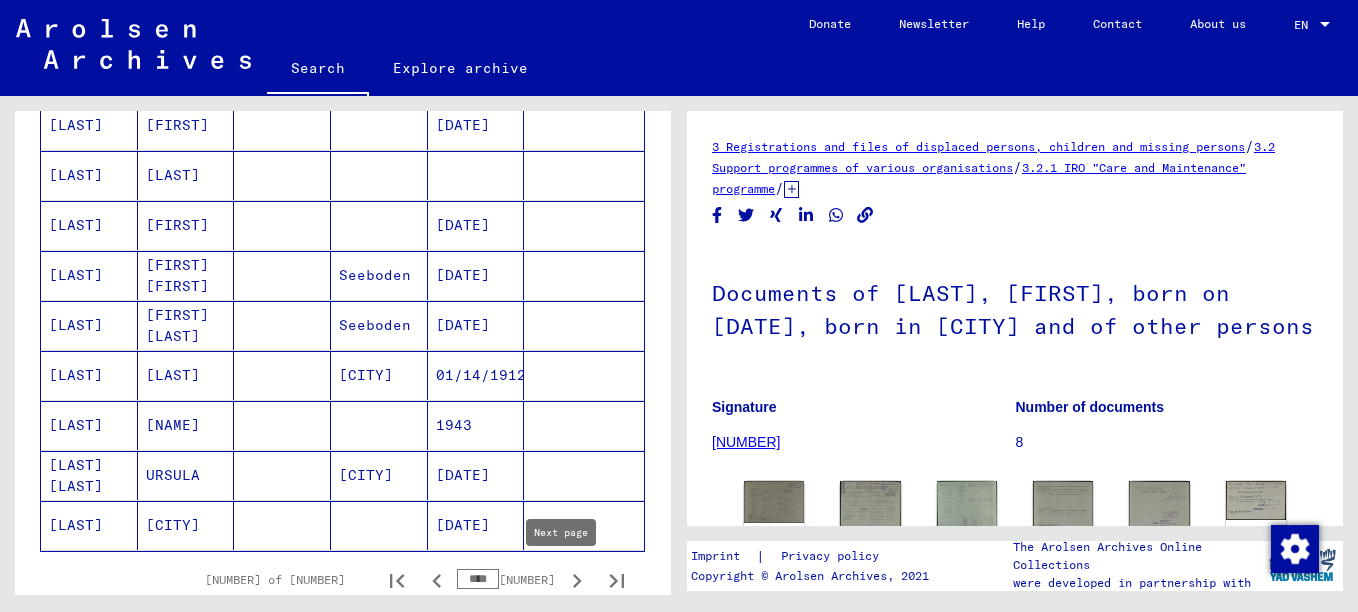 click at bounding box center (577, 581) 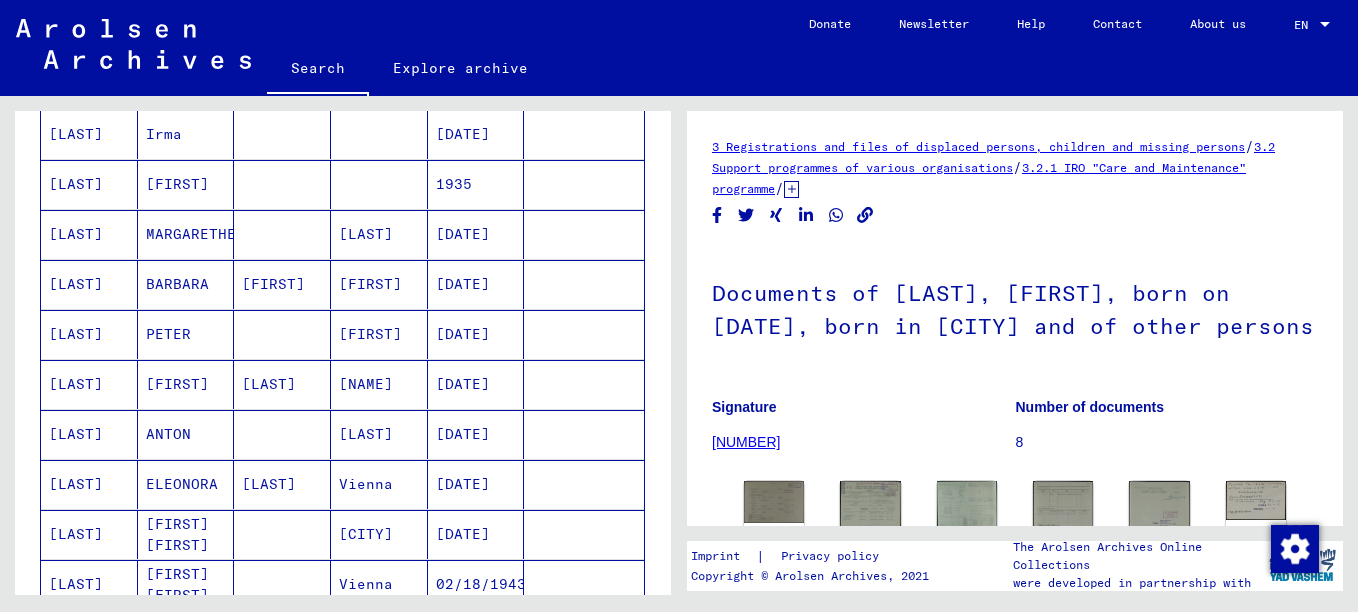 scroll, scrollTop: 1204, scrollLeft: 0, axis: vertical 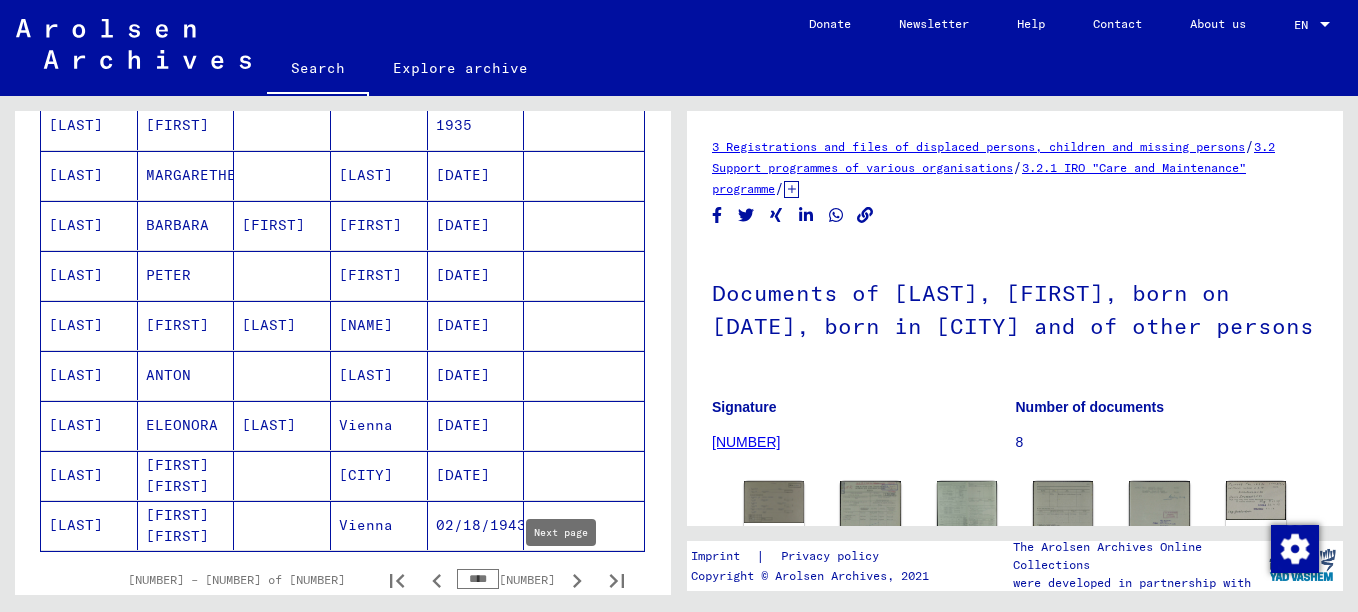 click at bounding box center [577, 581] 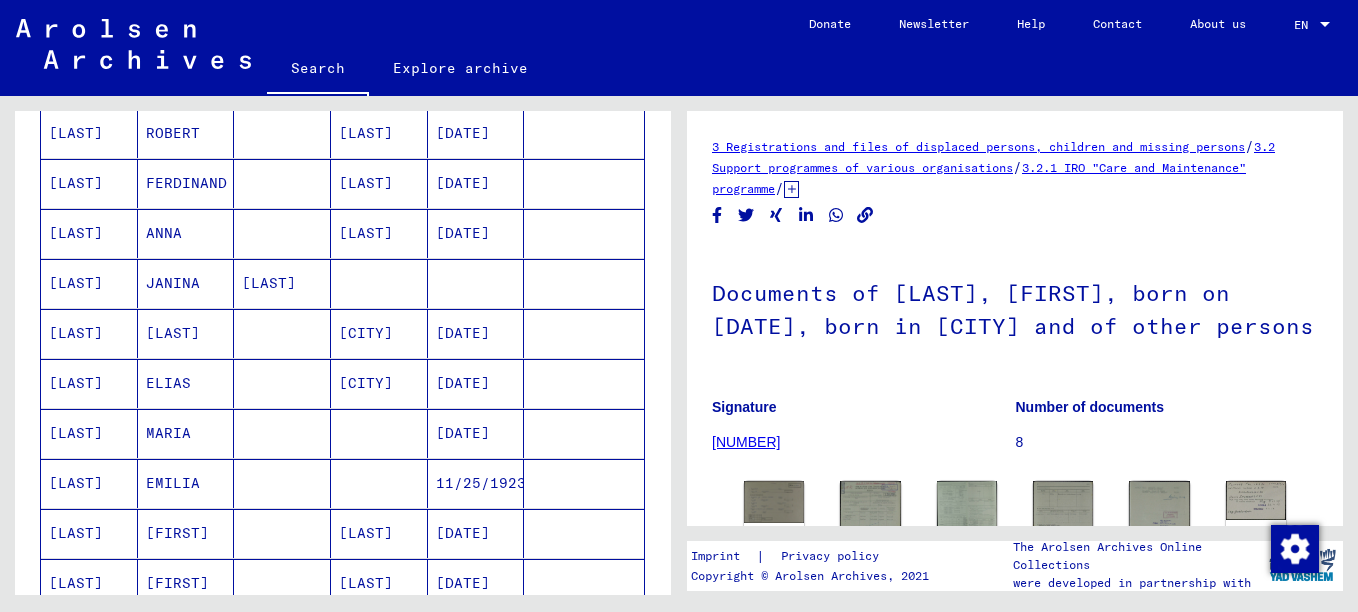 scroll, scrollTop: 1204, scrollLeft: 0, axis: vertical 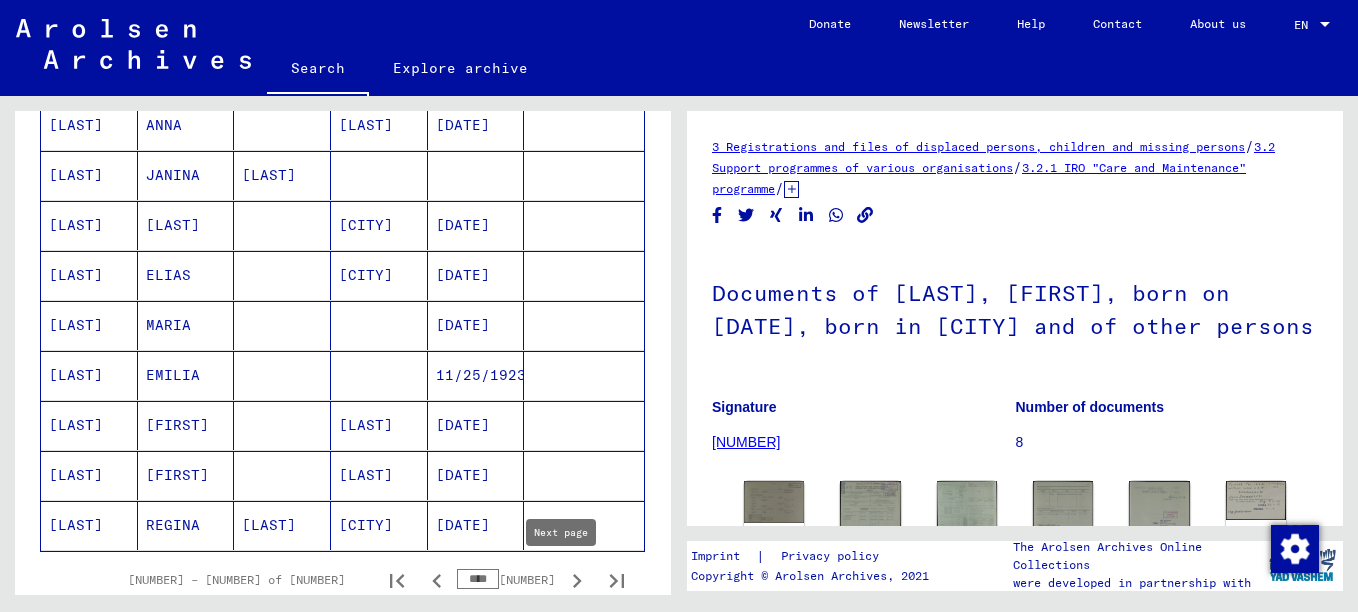 click at bounding box center [577, 581] 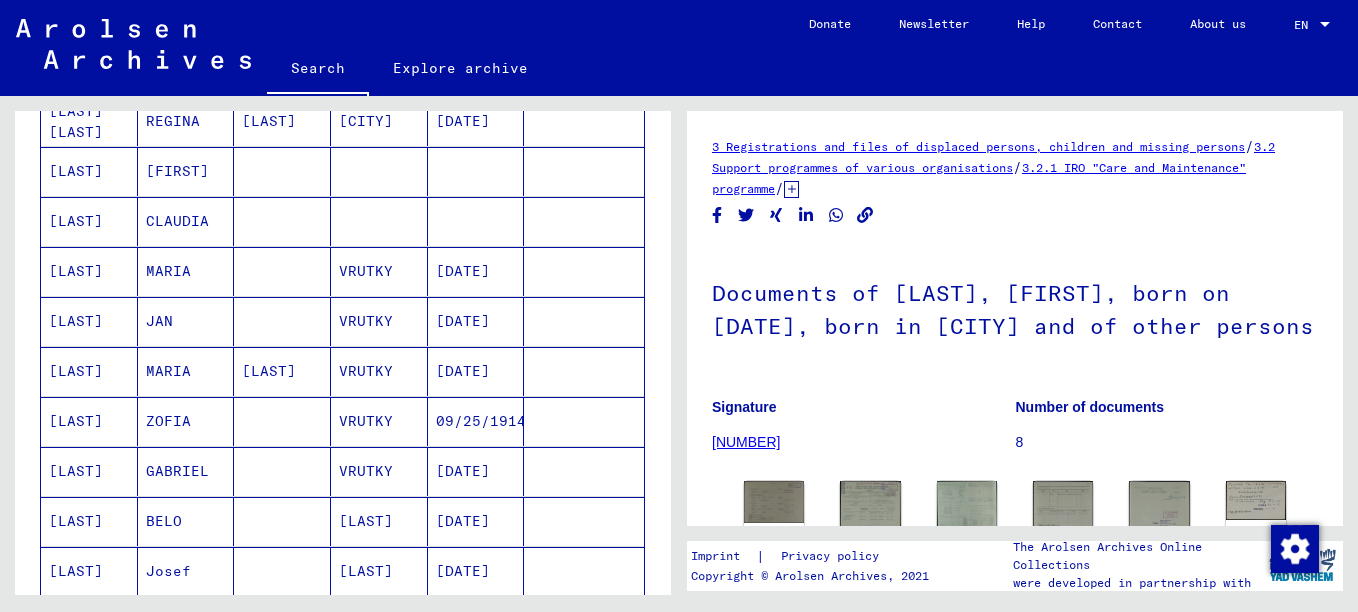 scroll, scrollTop: 504, scrollLeft: 0, axis: vertical 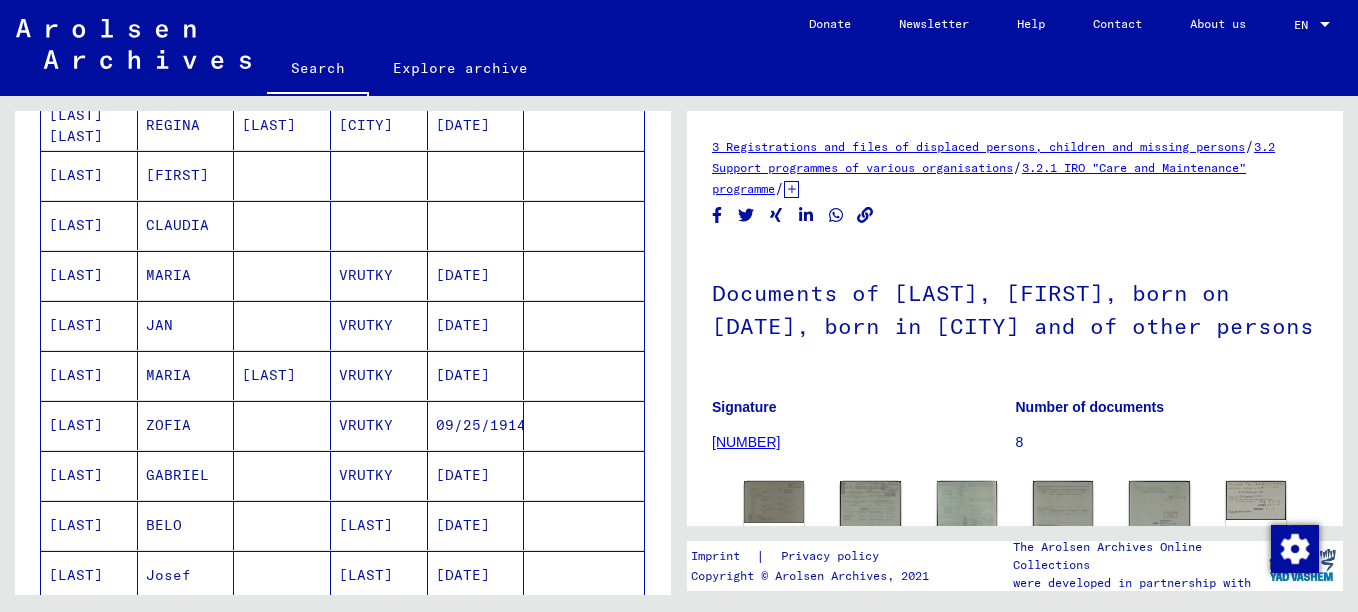 click on "[LAST]" at bounding box center [89, 25] 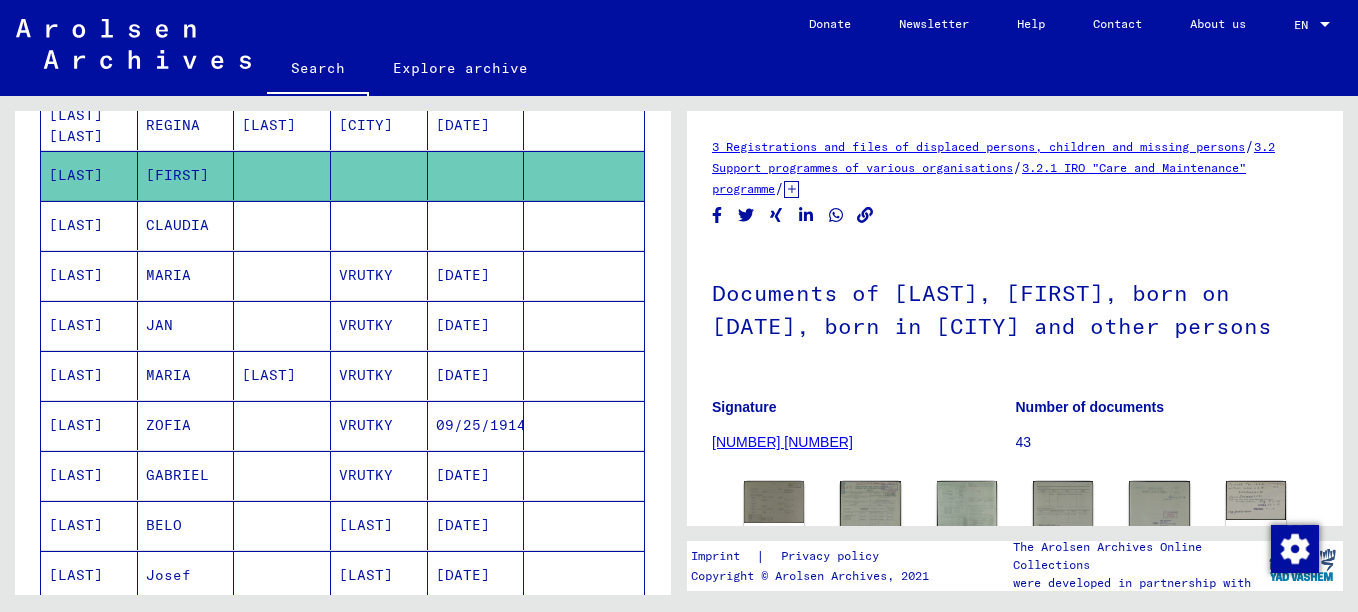 scroll, scrollTop: 0, scrollLeft: 0, axis: both 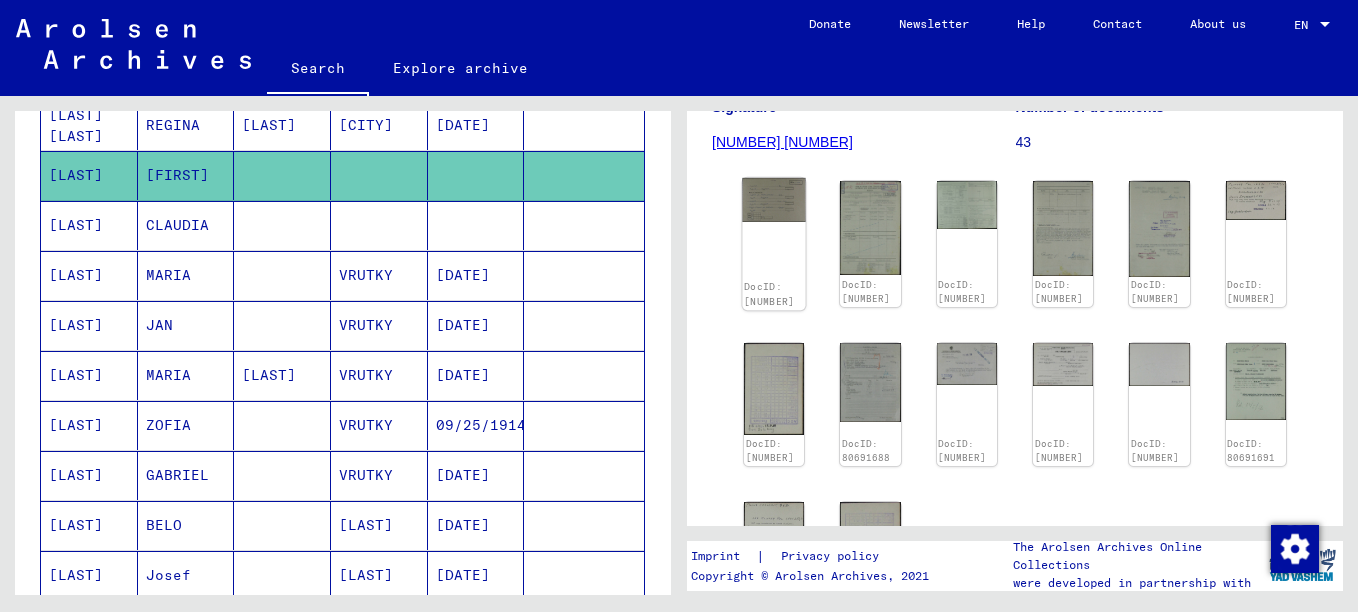 click at bounding box center (773, 200) 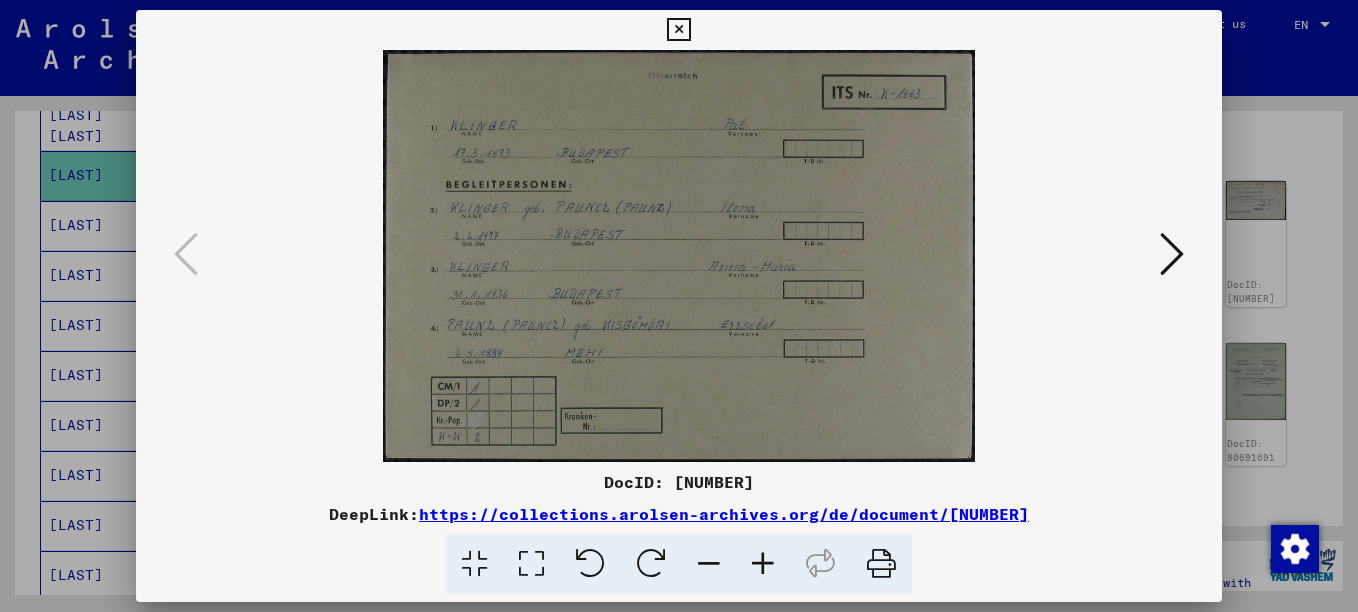 click at bounding box center (1172, 254) 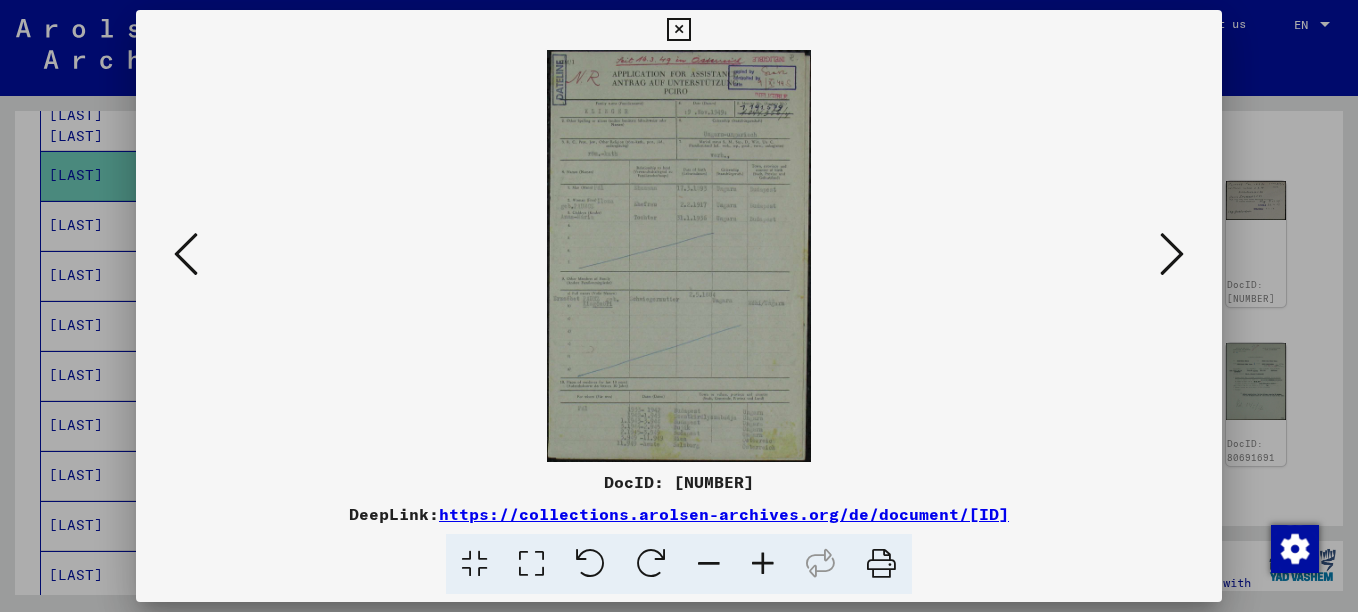 click at bounding box center [1172, 254] 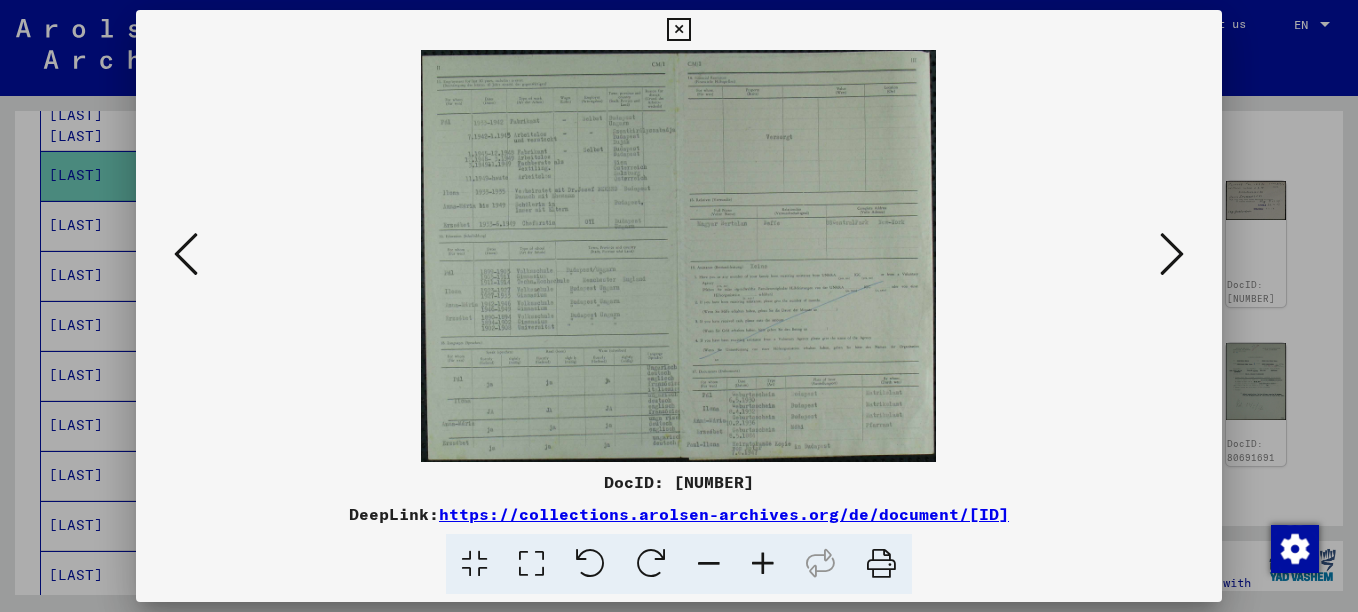 click at bounding box center (1172, 254) 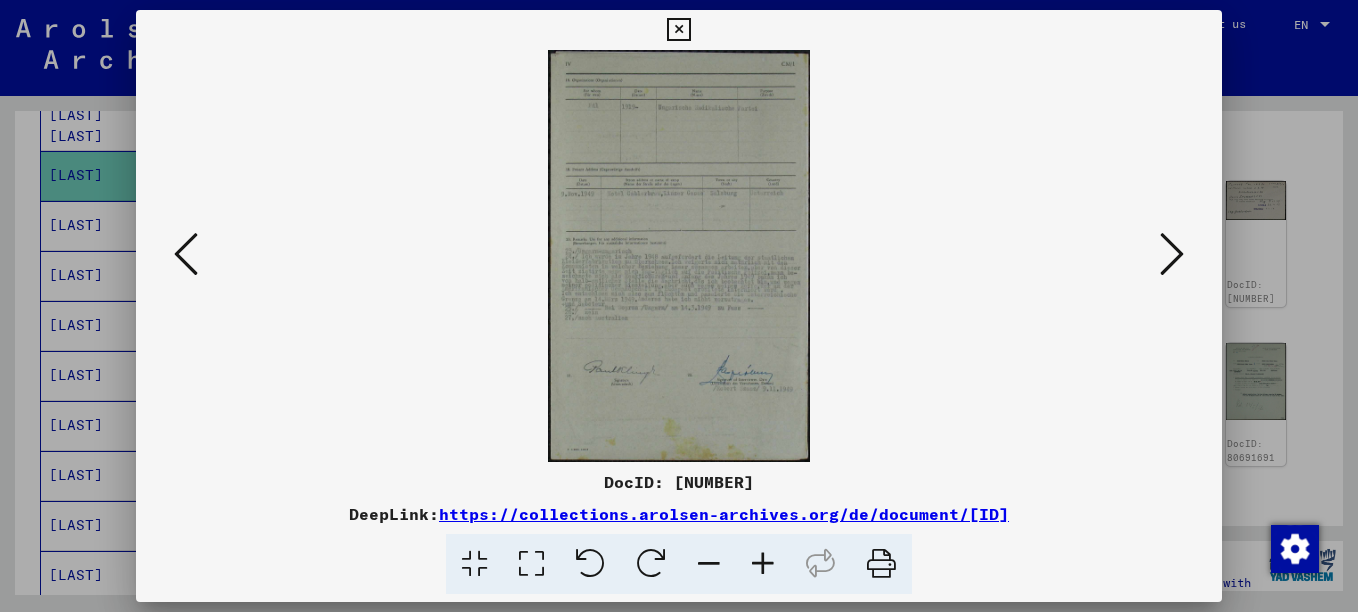 click at bounding box center [1172, 254] 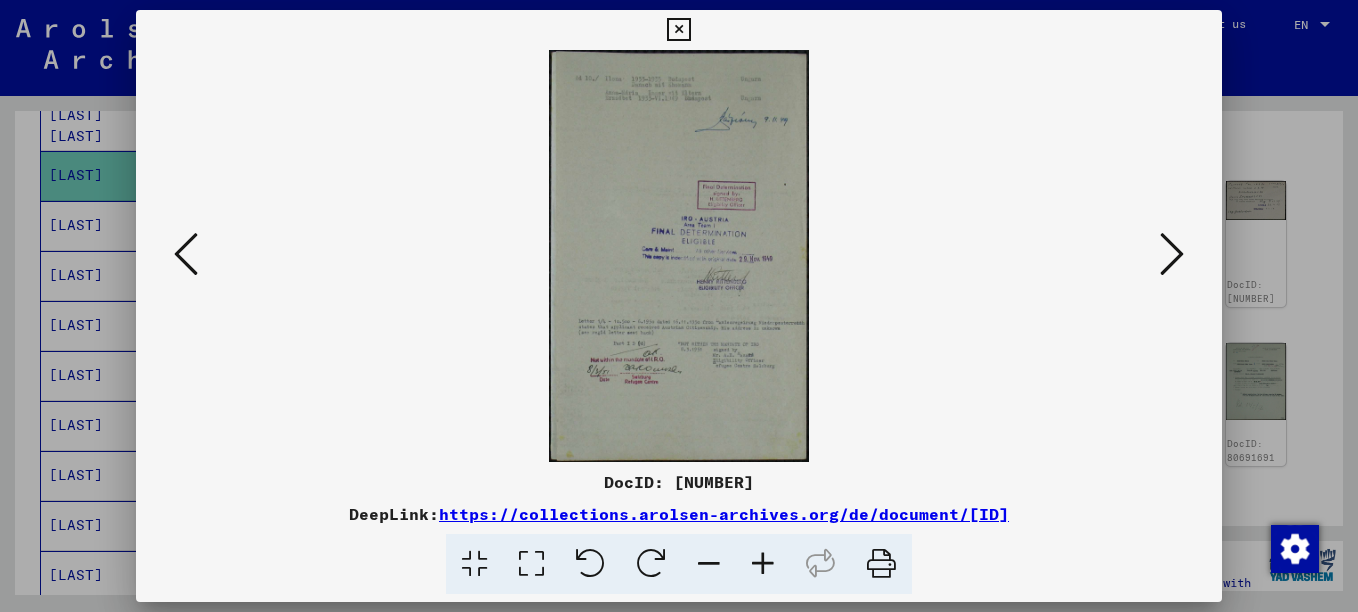 click at bounding box center (1172, 254) 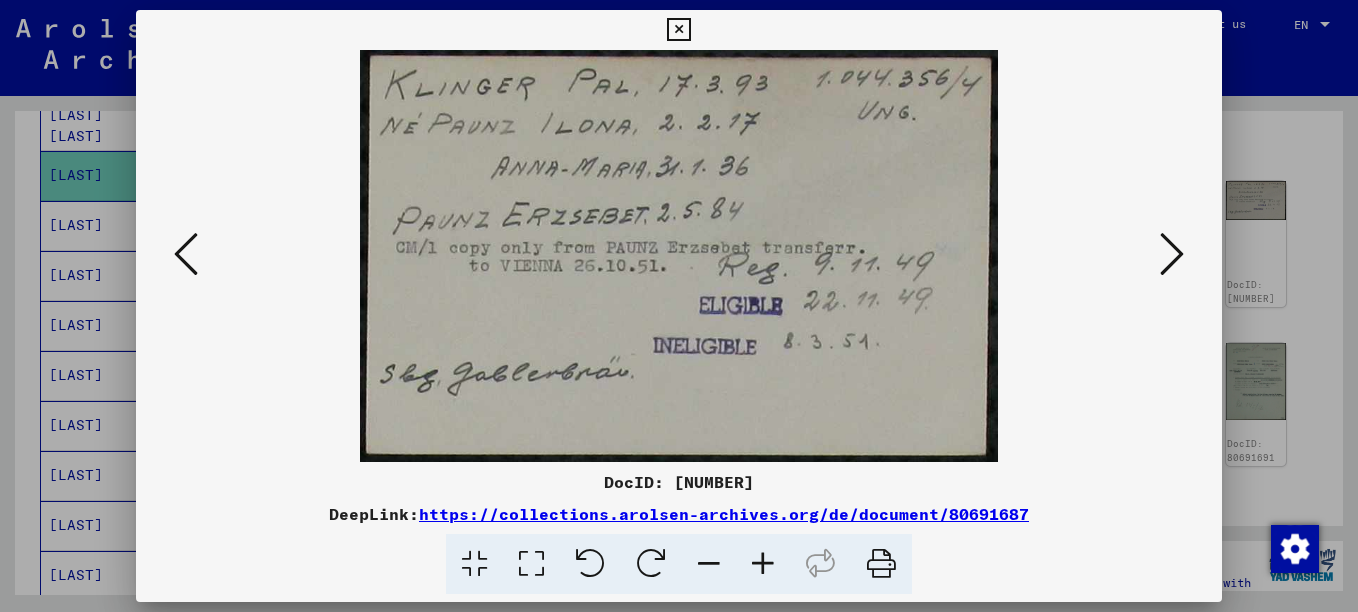 click at bounding box center [1172, 254] 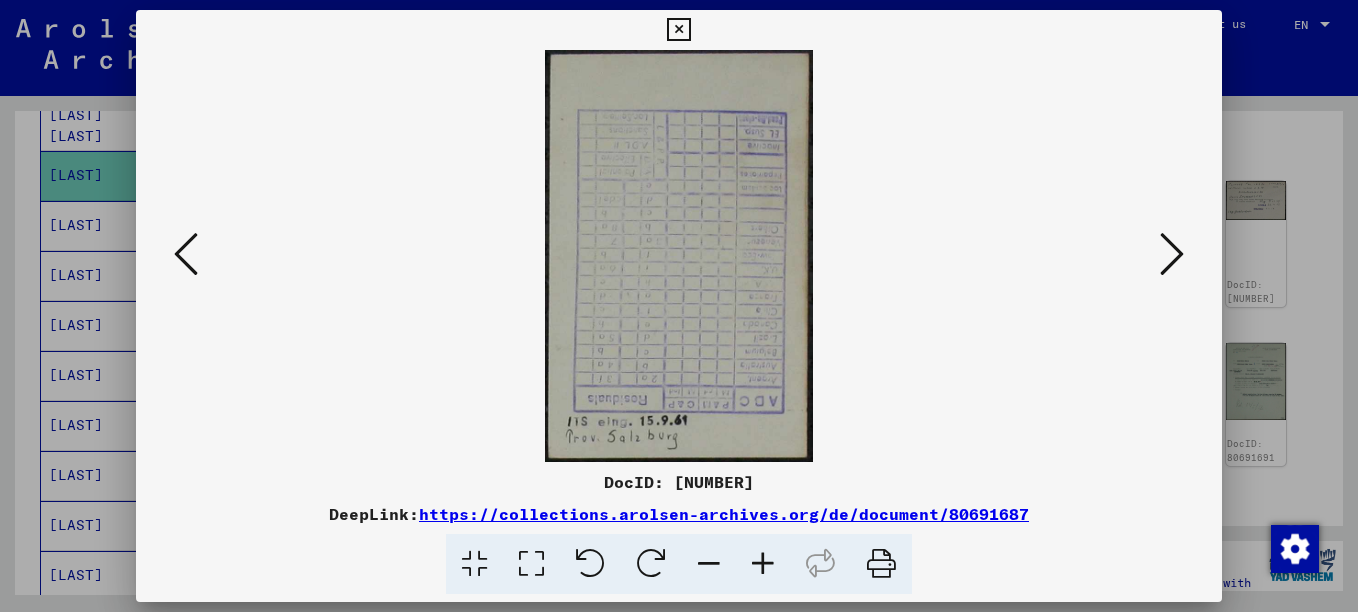 click at bounding box center (1172, 254) 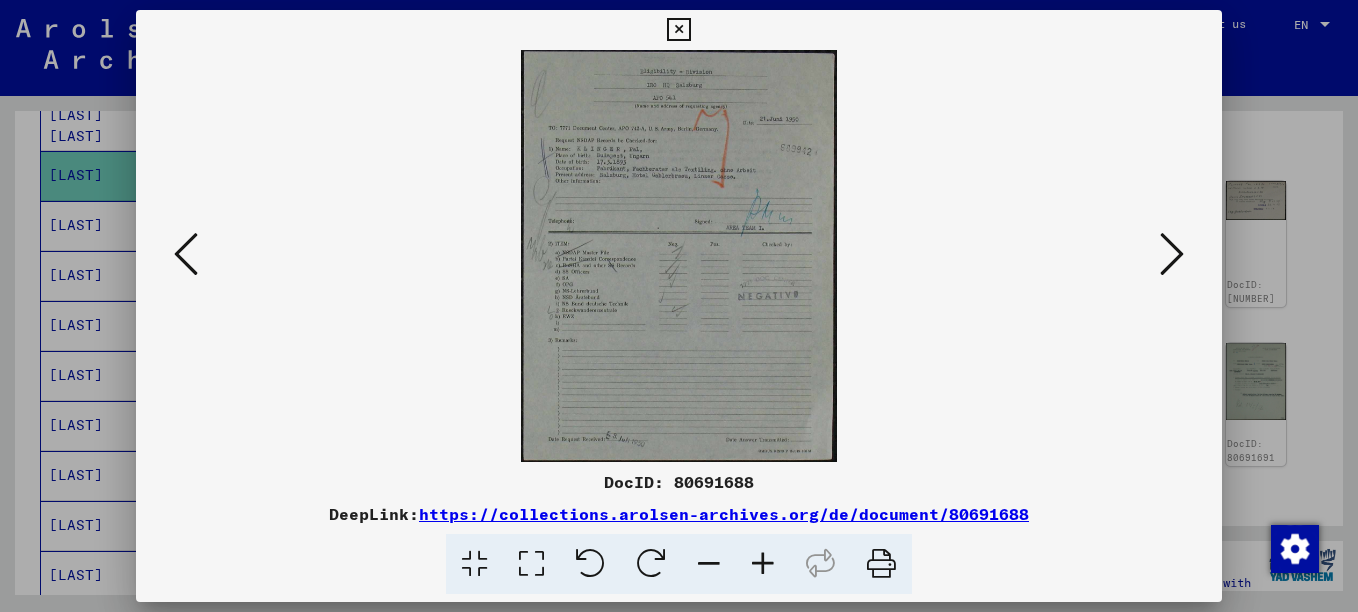 click at bounding box center (1172, 254) 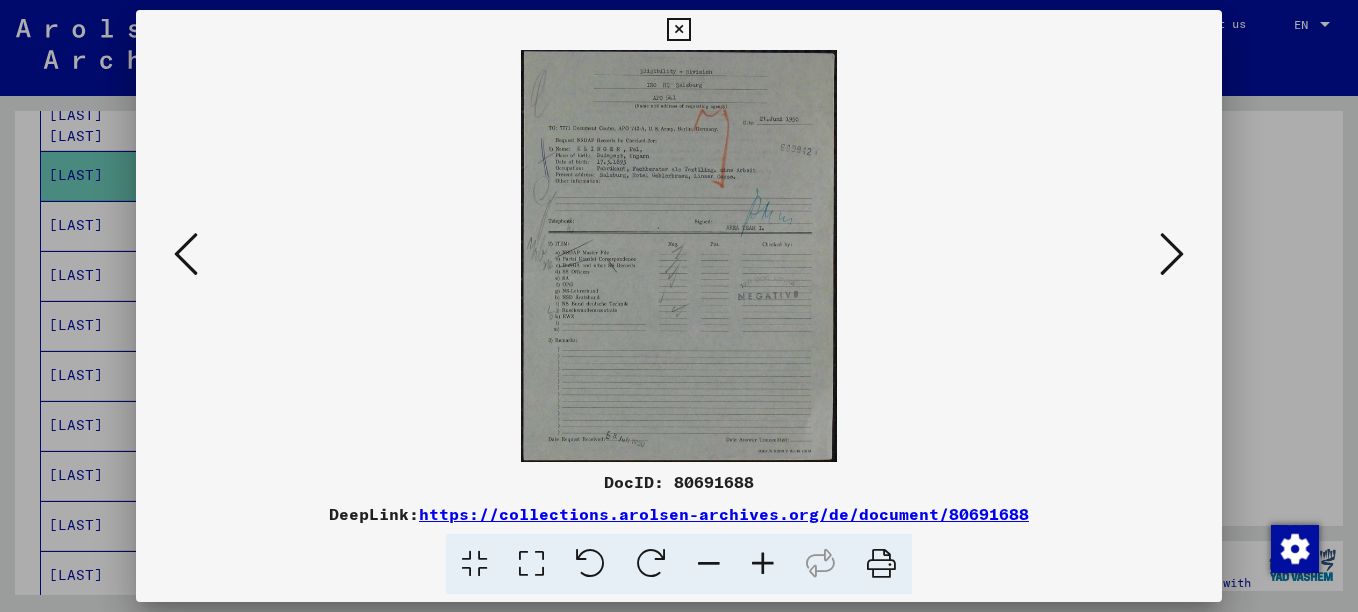 click at bounding box center [679, 306] 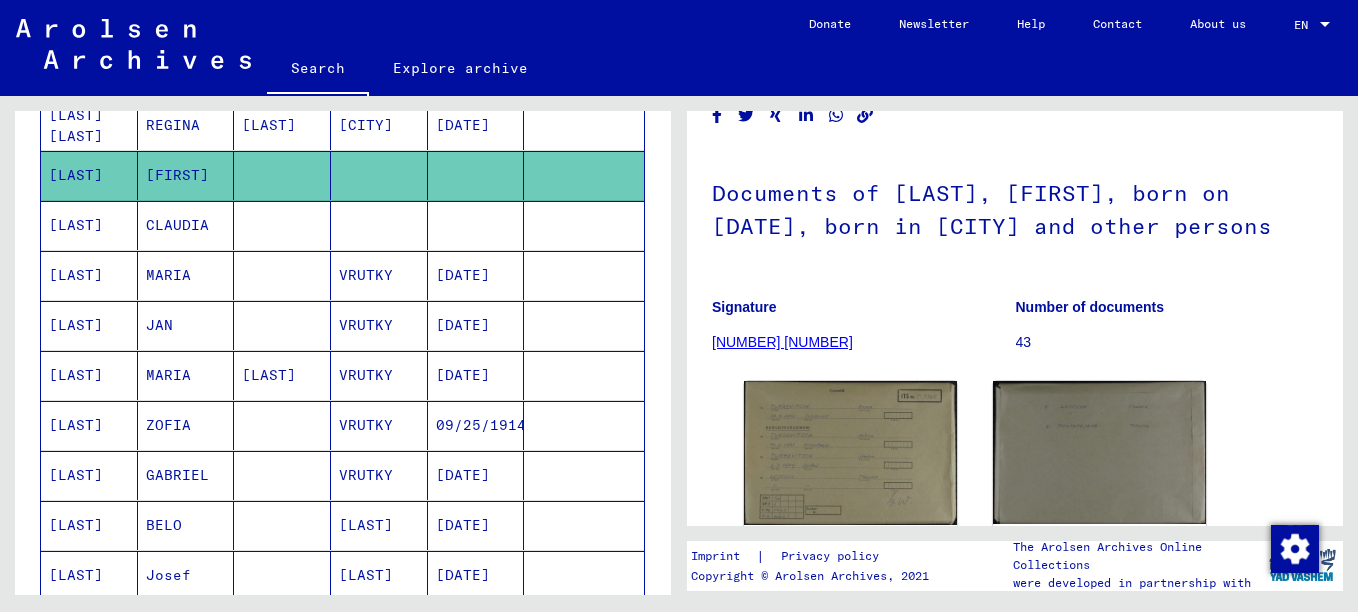 scroll, scrollTop: 300, scrollLeft: 0, axis: vertical 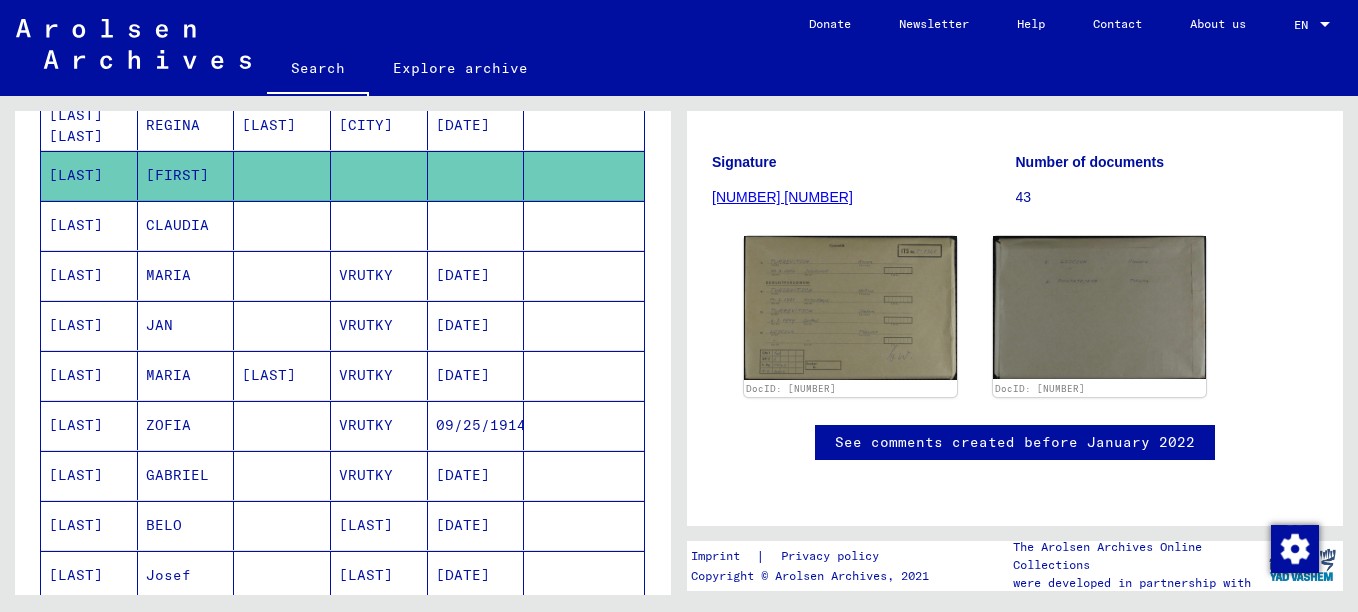 click on "43" at bounding box center (1167, 197) 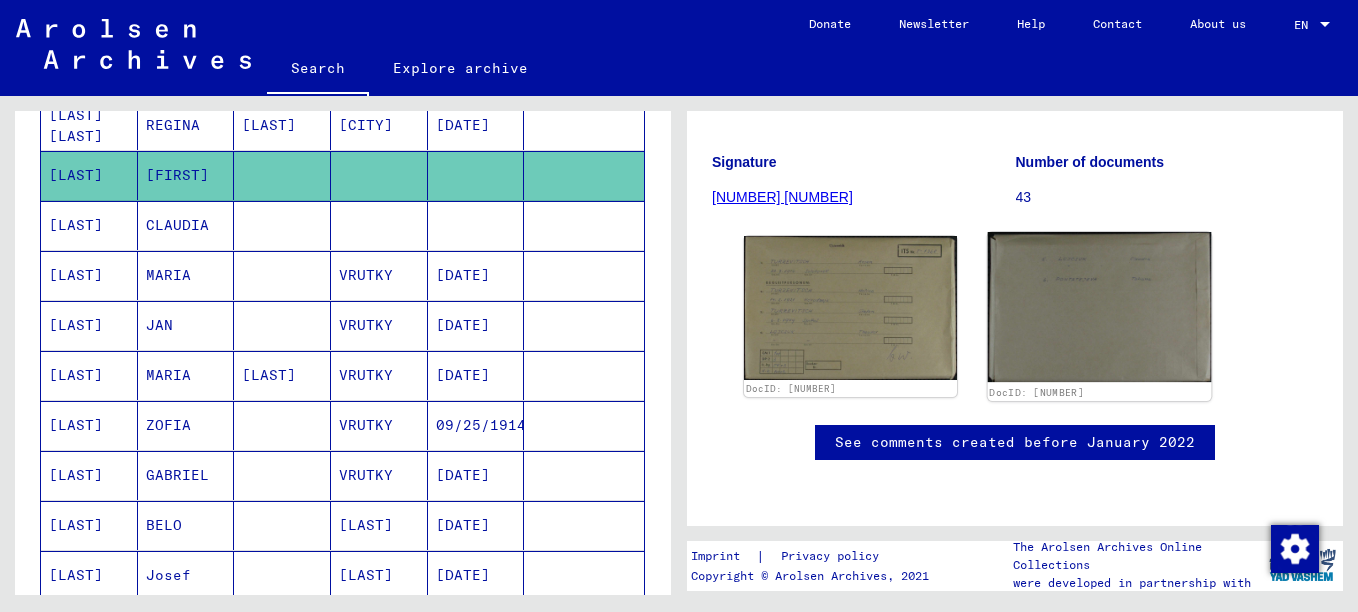 click at bounding box center [850, 308] 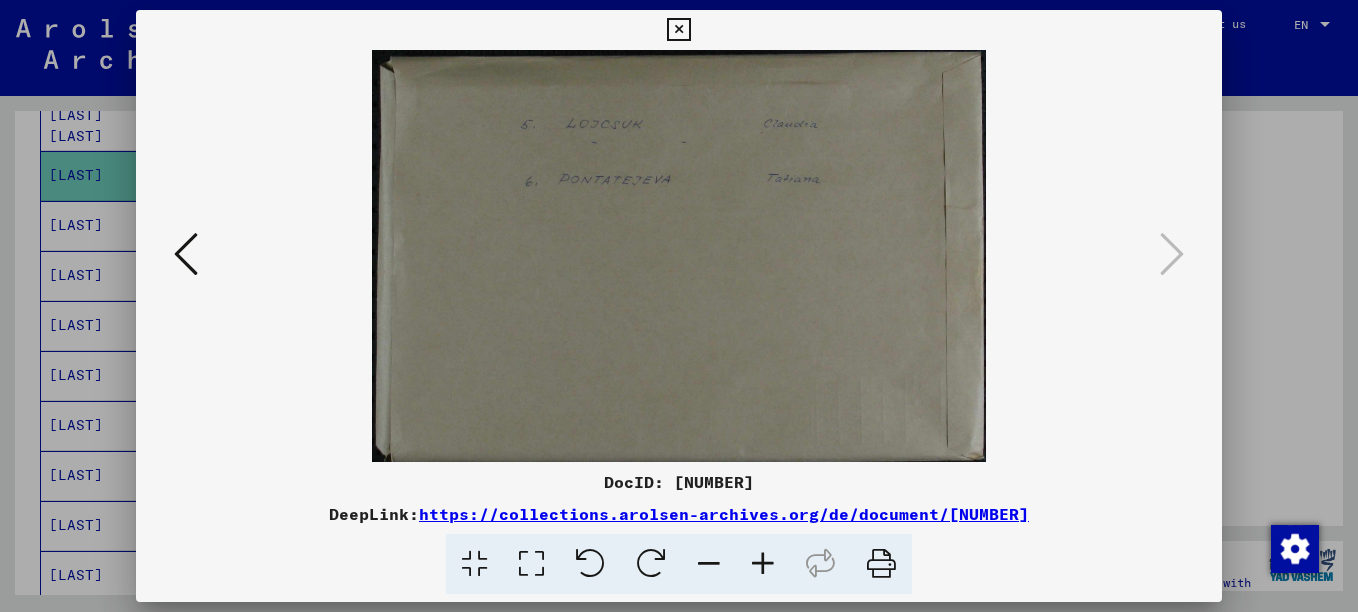 click at bounding box center [186, 255] 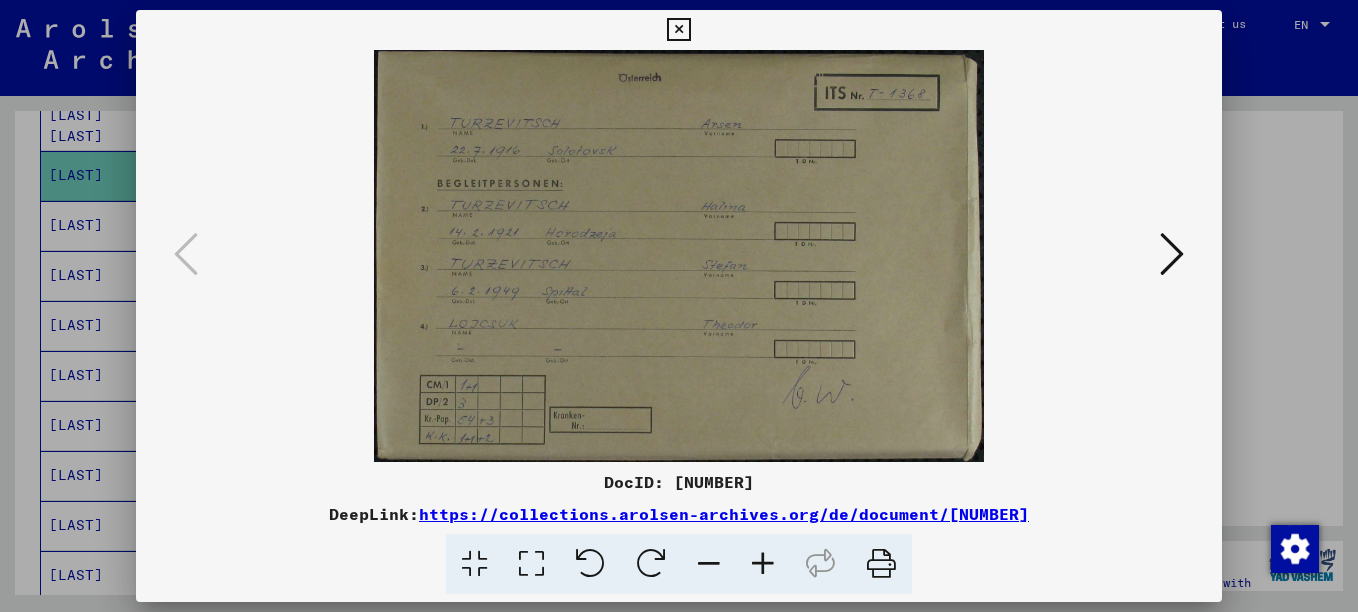 click at bounding box center [679, 306] 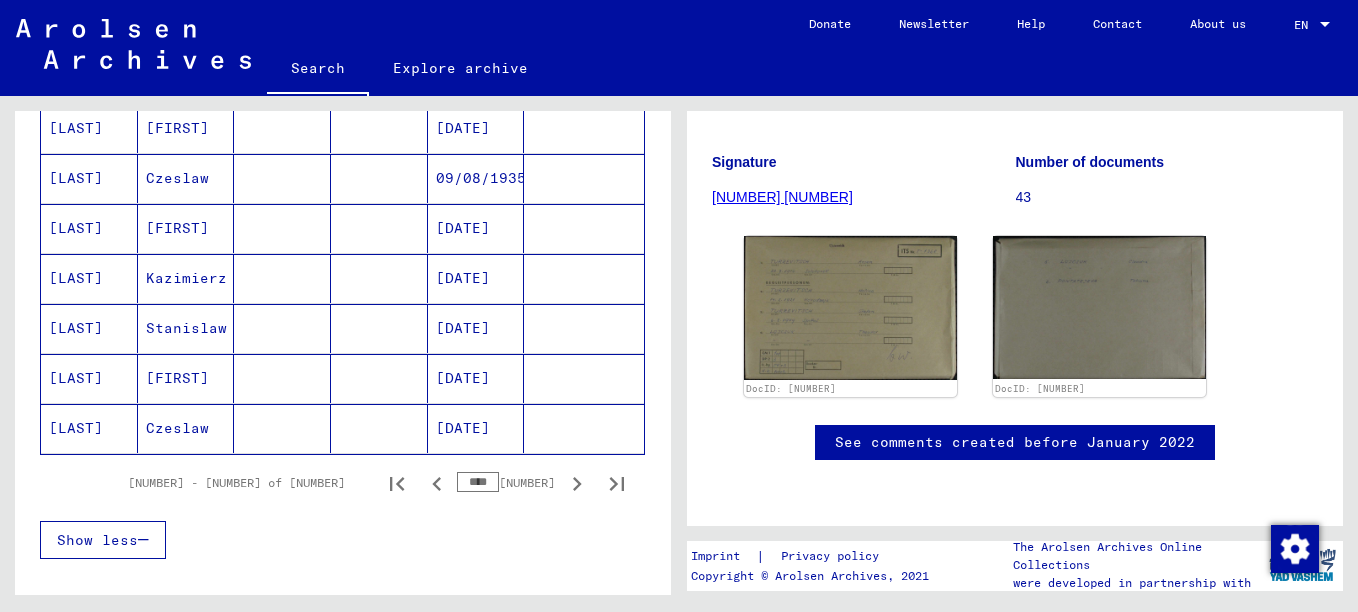 scroll, scrollTop: 1304, scrollLeft: 0, axis: vertical 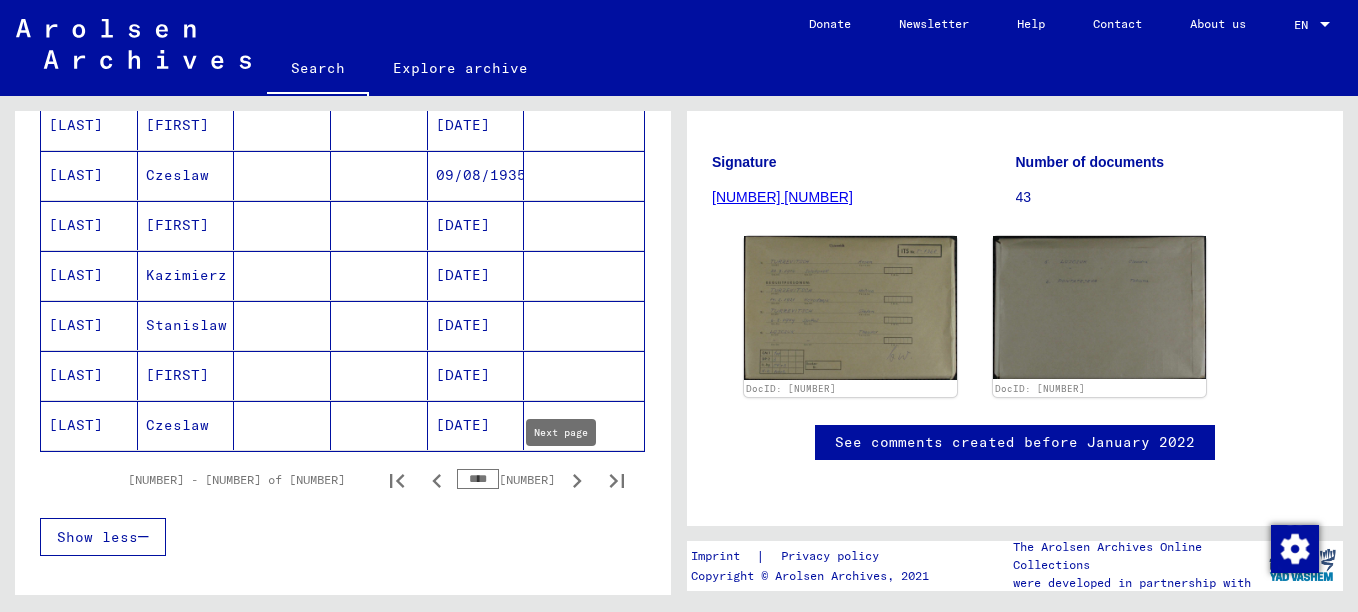 click at bounding box center [577, 481] 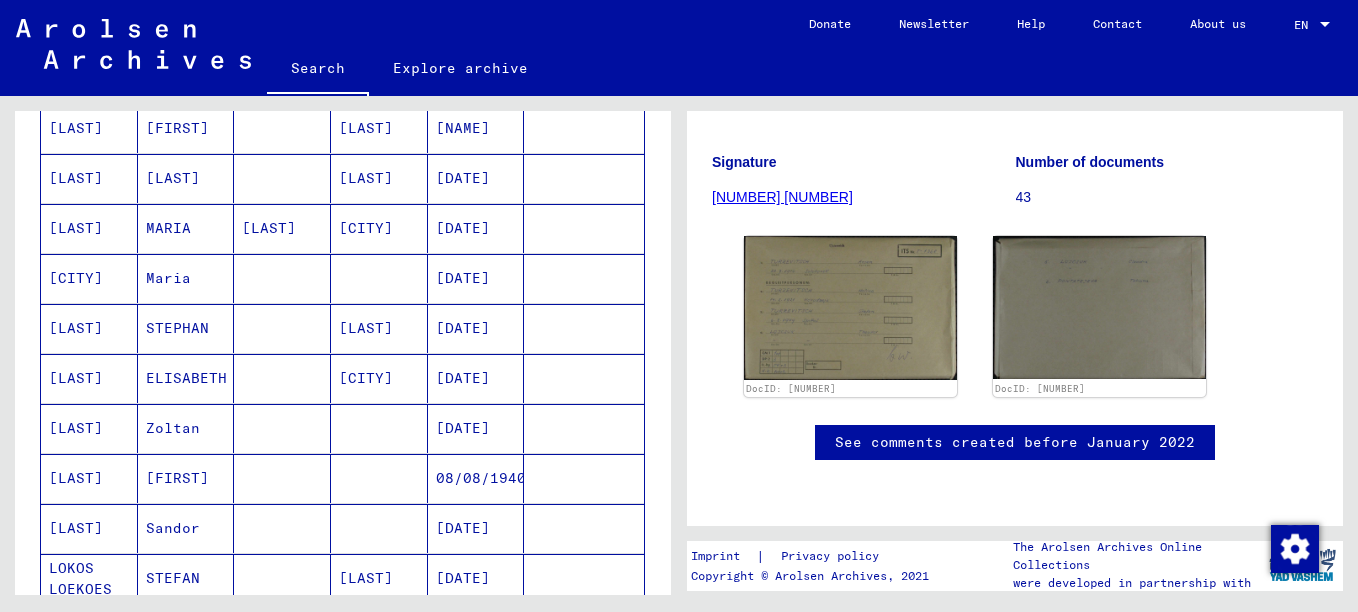 scroll, scrollTop: 1304, scrollLeft: 0, axis: vertical 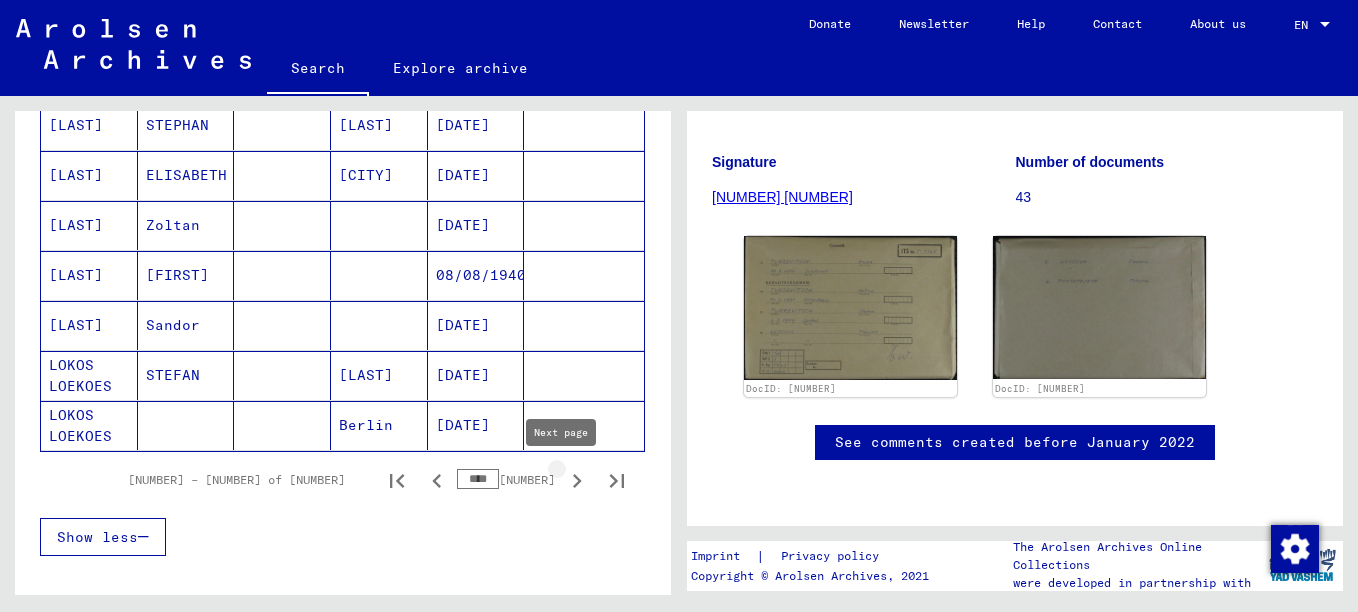 click at bounding box center (577, 481) 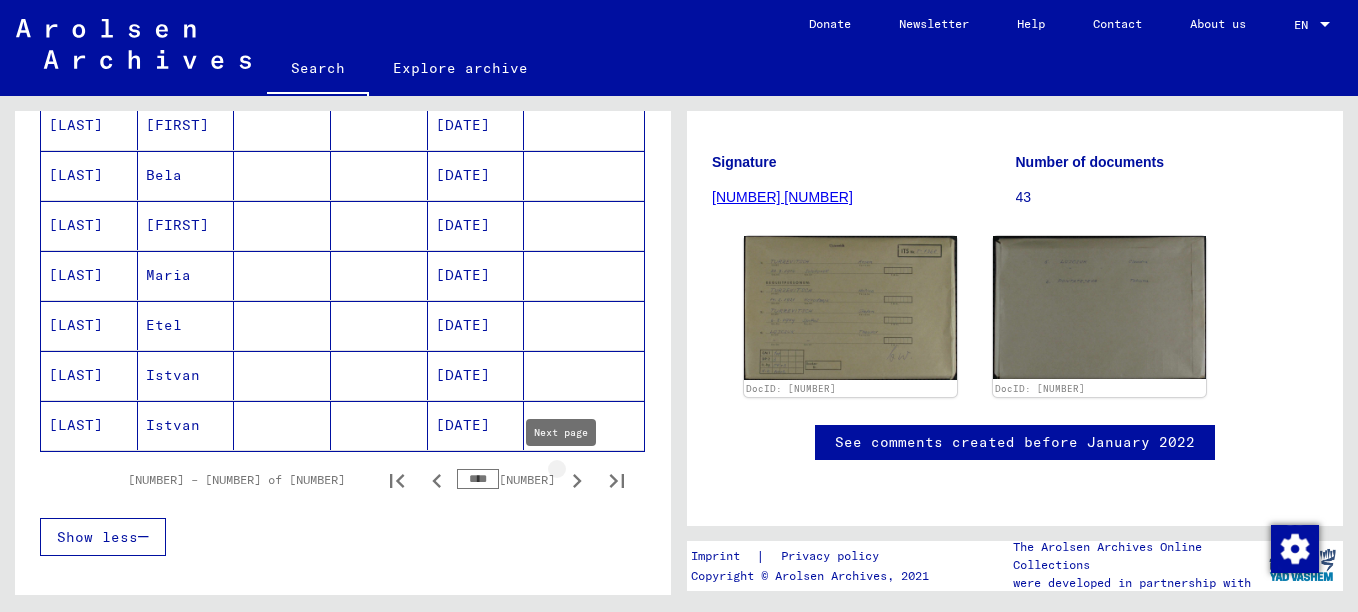 click at bounding box center [577, 481] 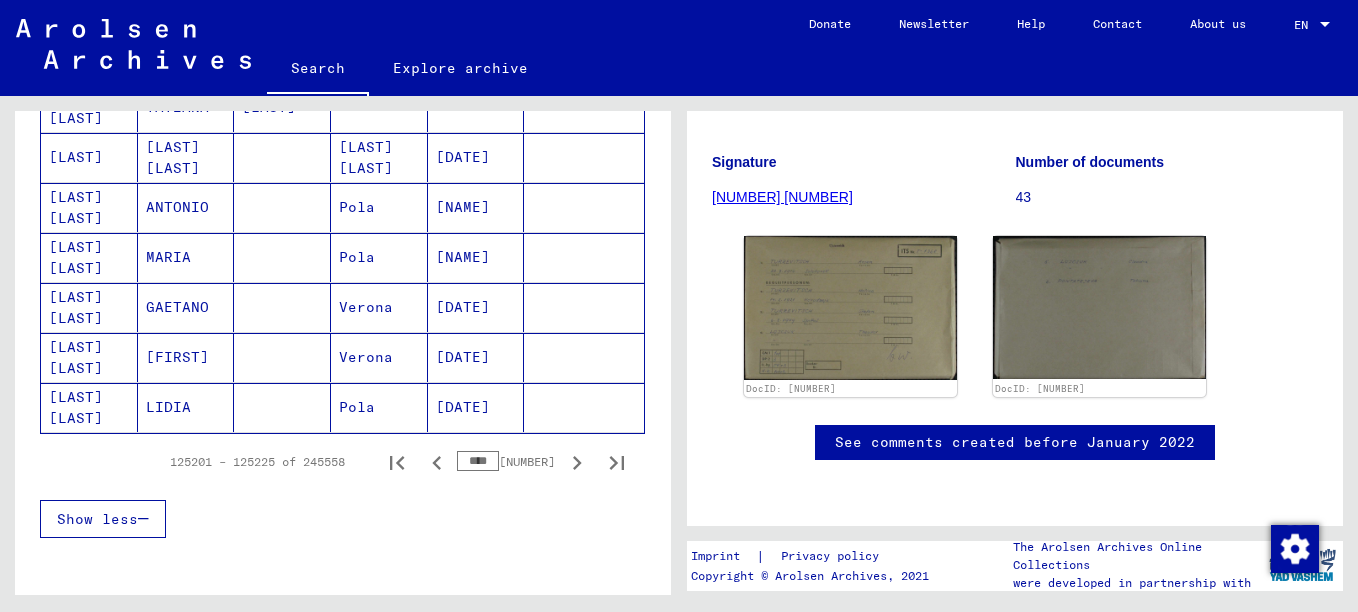 scroll, scrollTop: 1304, scrollLeft: 0, axis: vertical 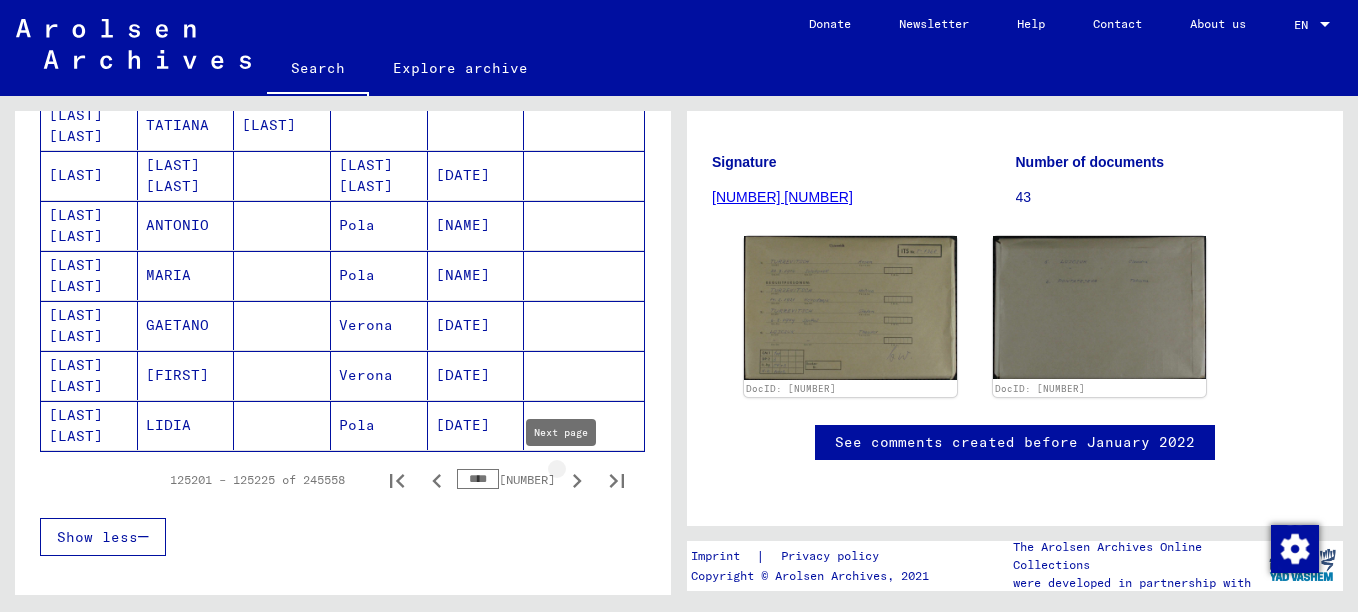 click at bounding box center (577, 481) 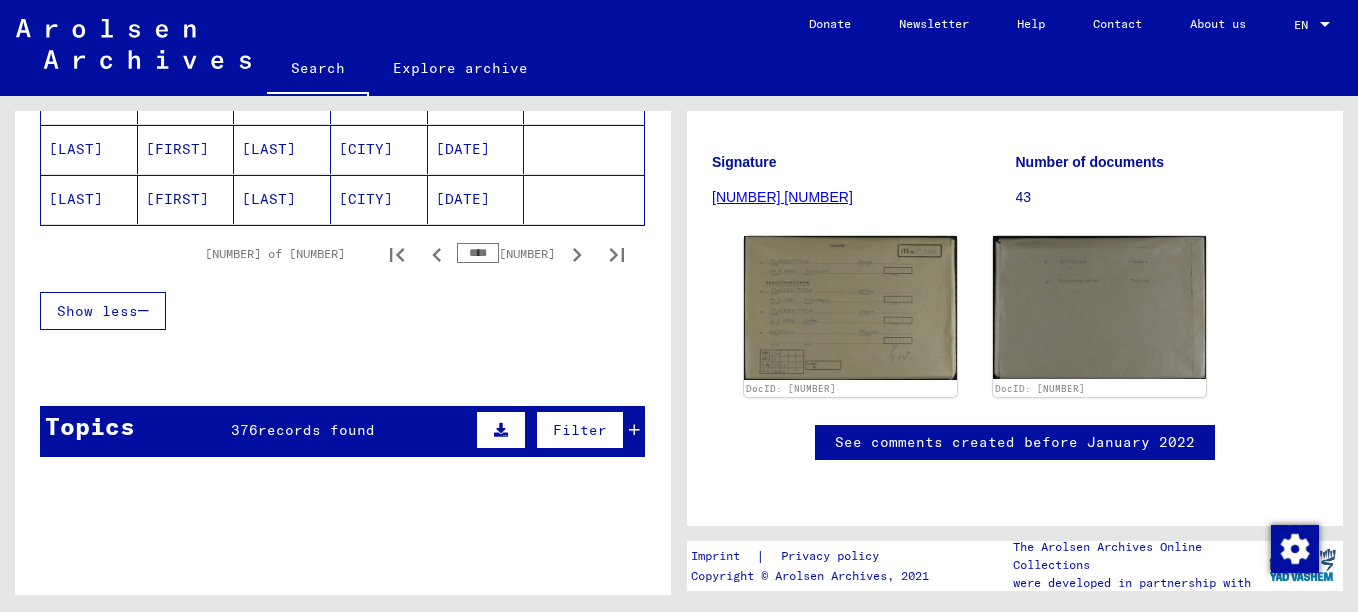 scroll, scrollTop: 1604, scrollLeft: 0, axis: vertical 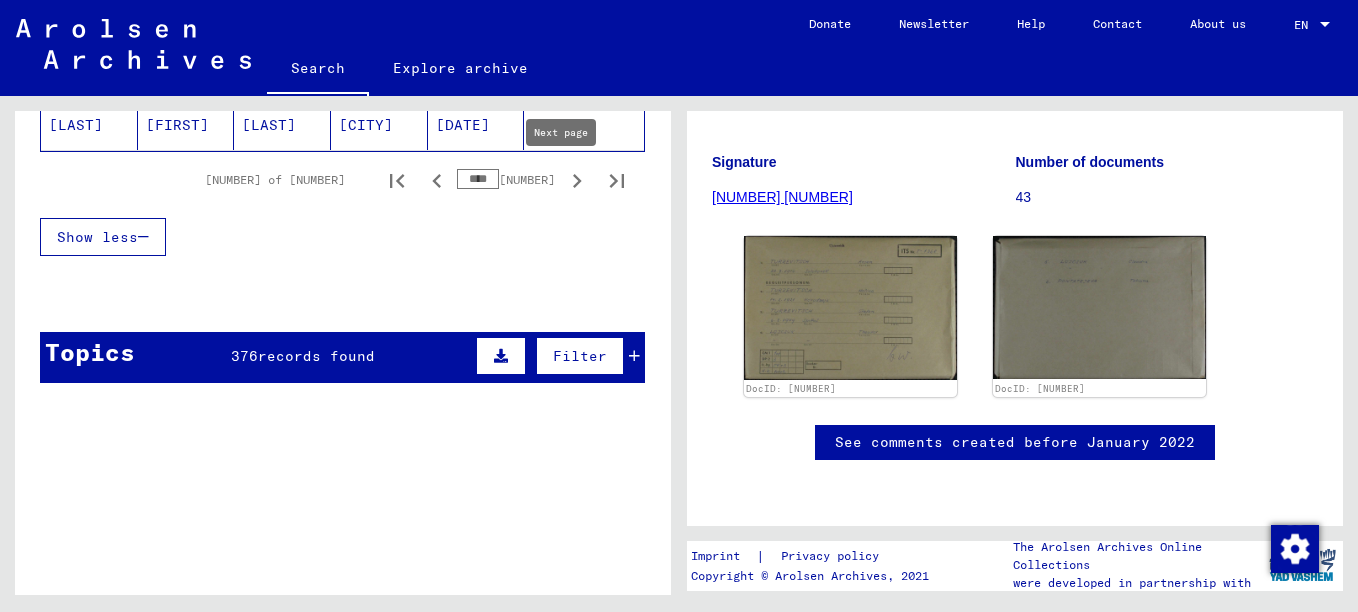 click at bounding box center [577, 181] 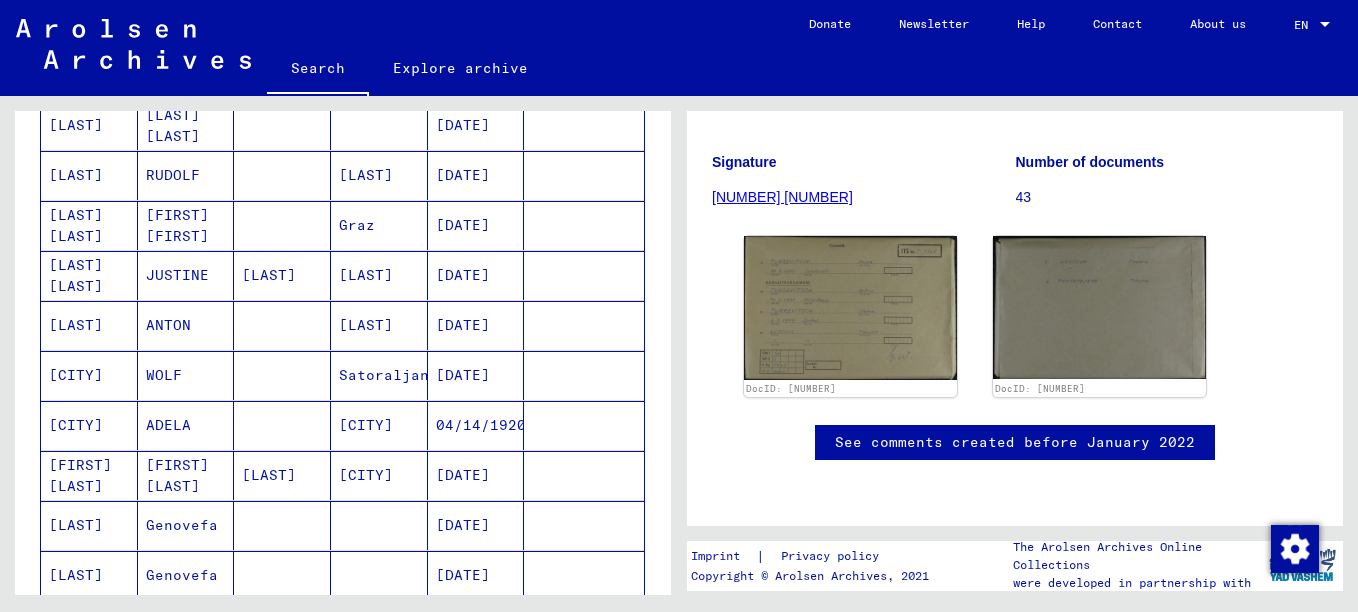 scroll, scrollTop: 1504, scrollLeft: 0, axis: vertical 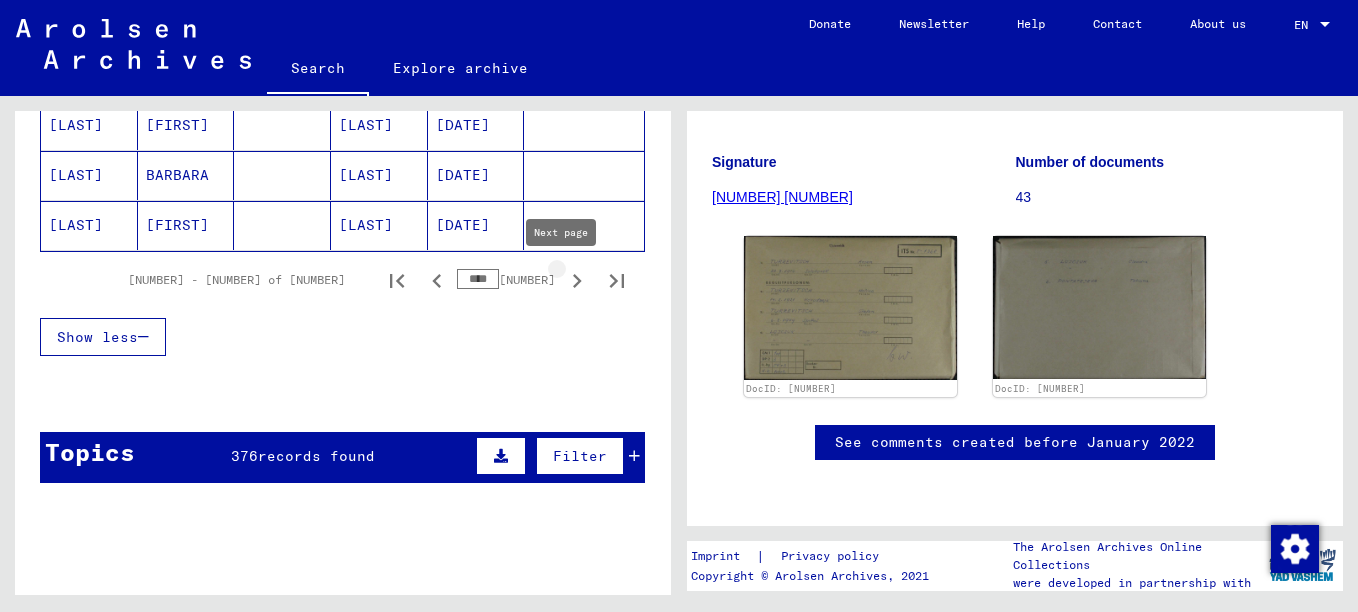 click at bounding box center [577, 281] 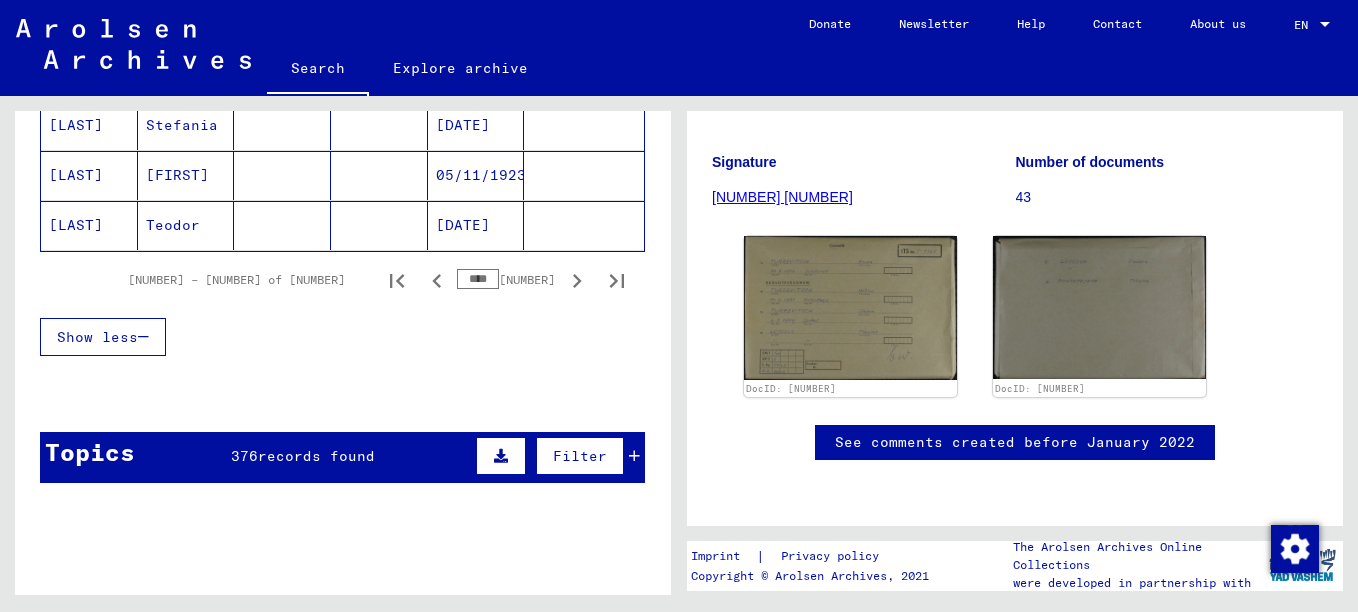 click at bounding box center (577, 281) 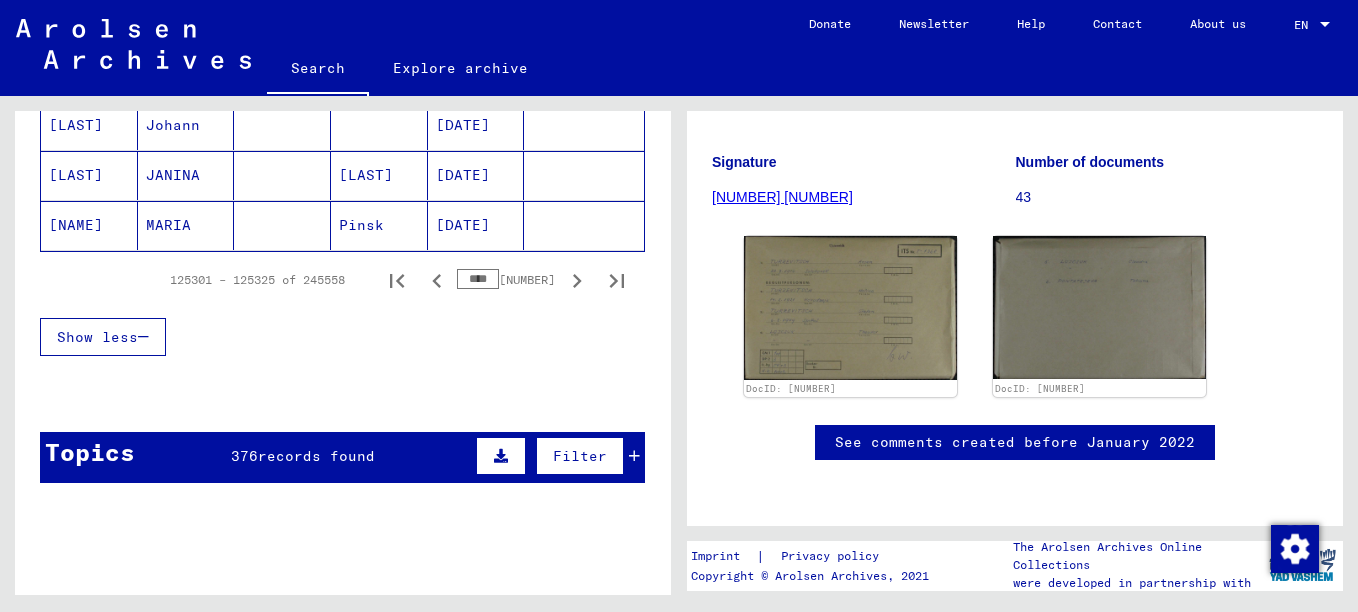 click at bounding box center (577, 281) 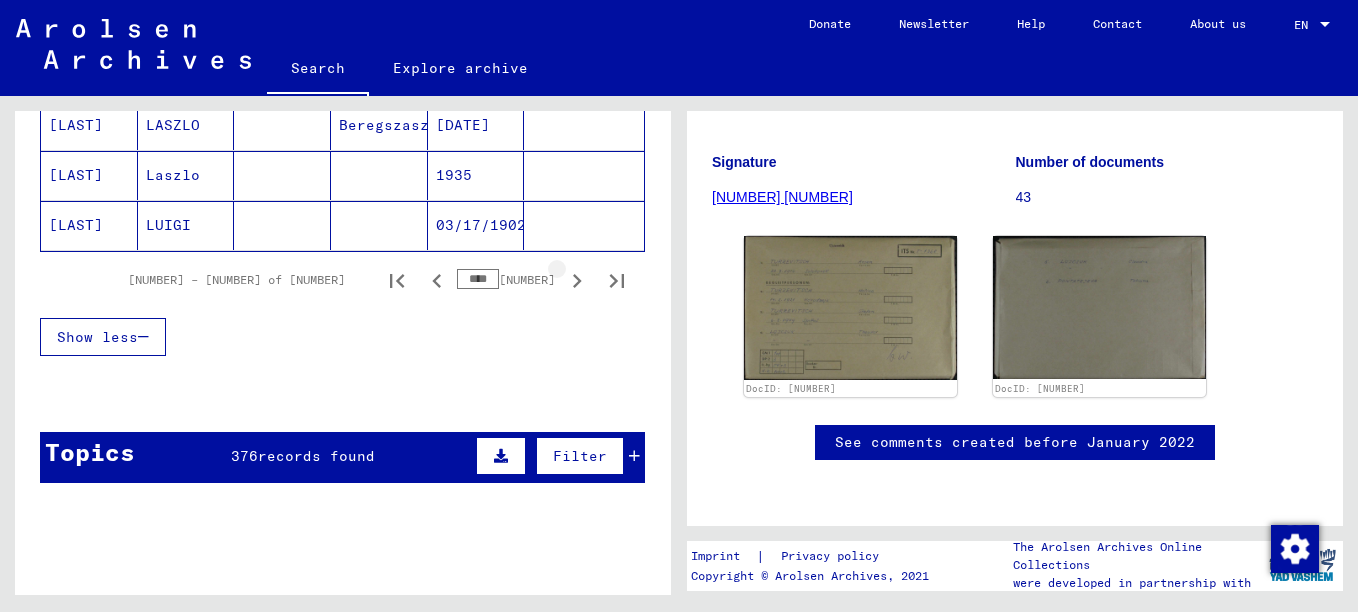 click at bounding box center [577, 281] 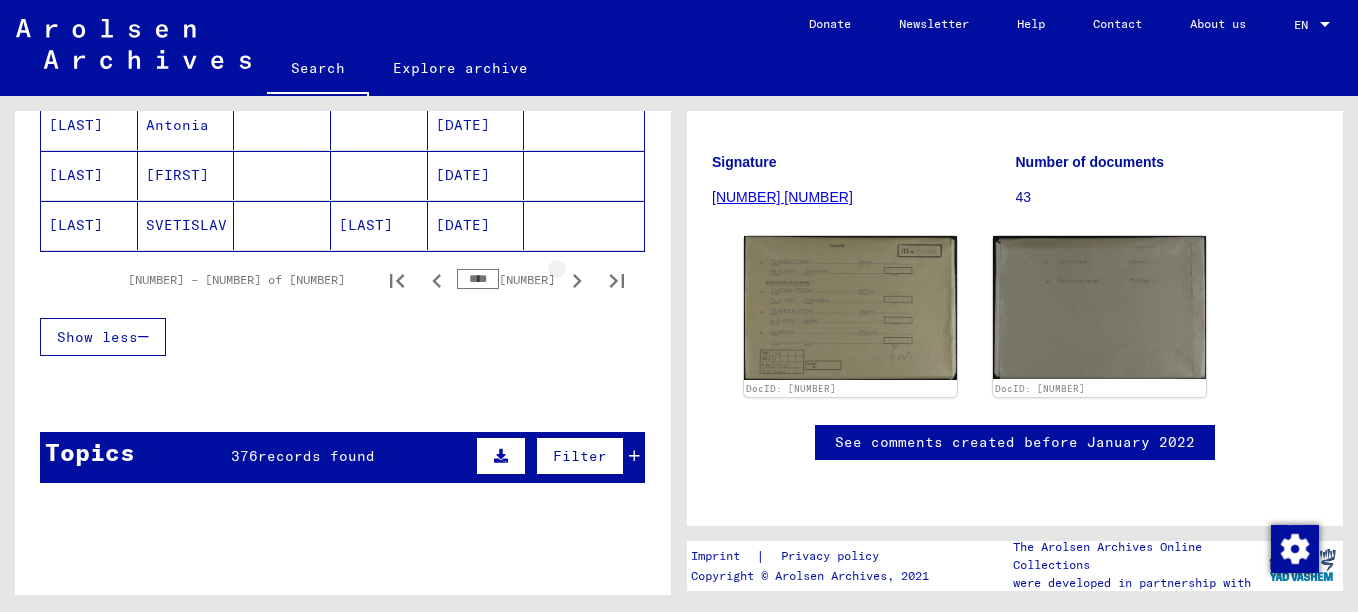 click at bounding box center [577, 281] 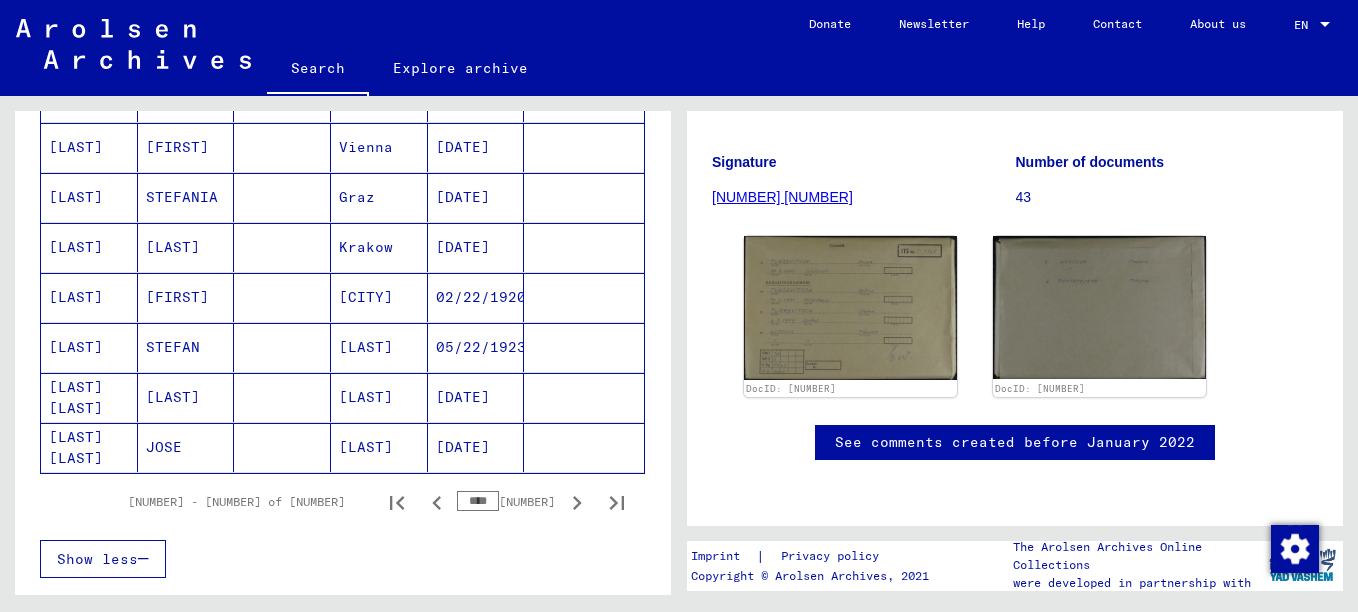 scroll, scrollTop: 1304, scrollLeft: 0, axis: vertical 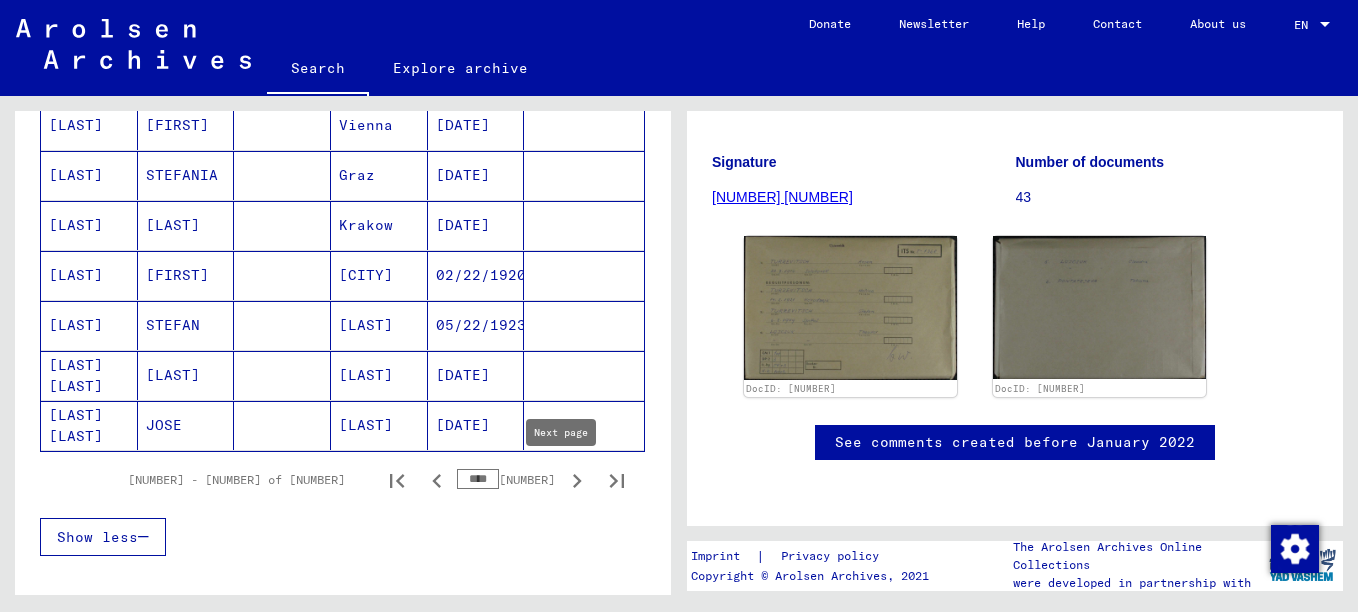 click at bounding box center (577, 481) 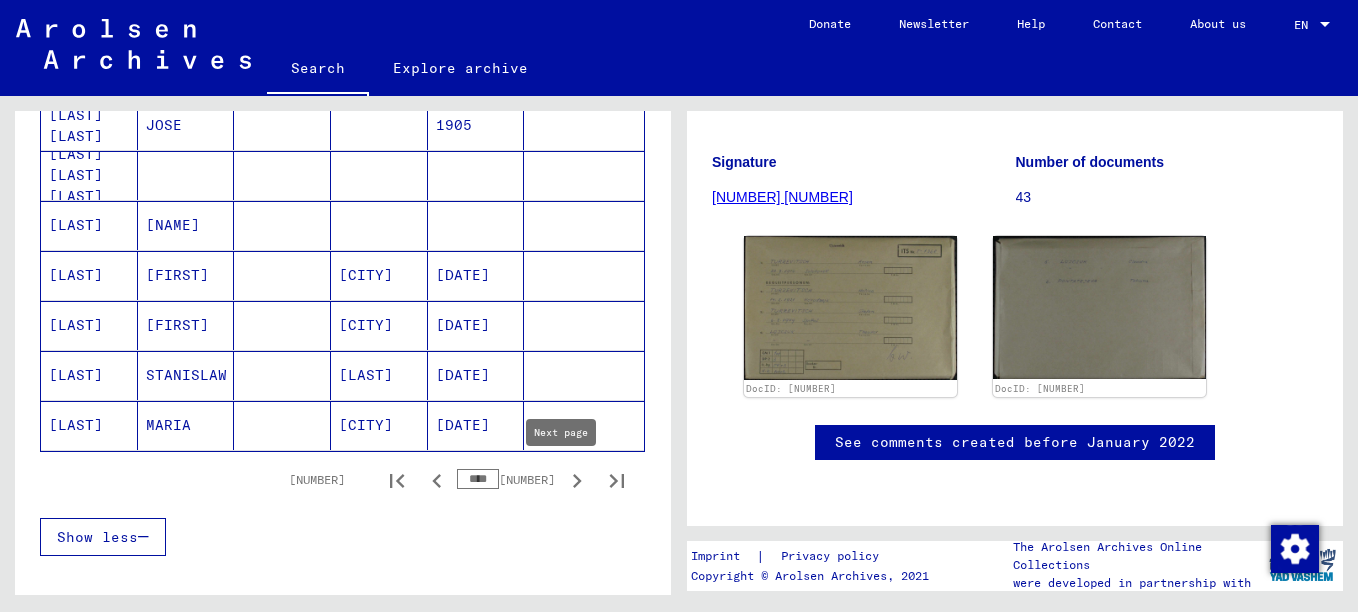 click at bounding box center [577, 481] 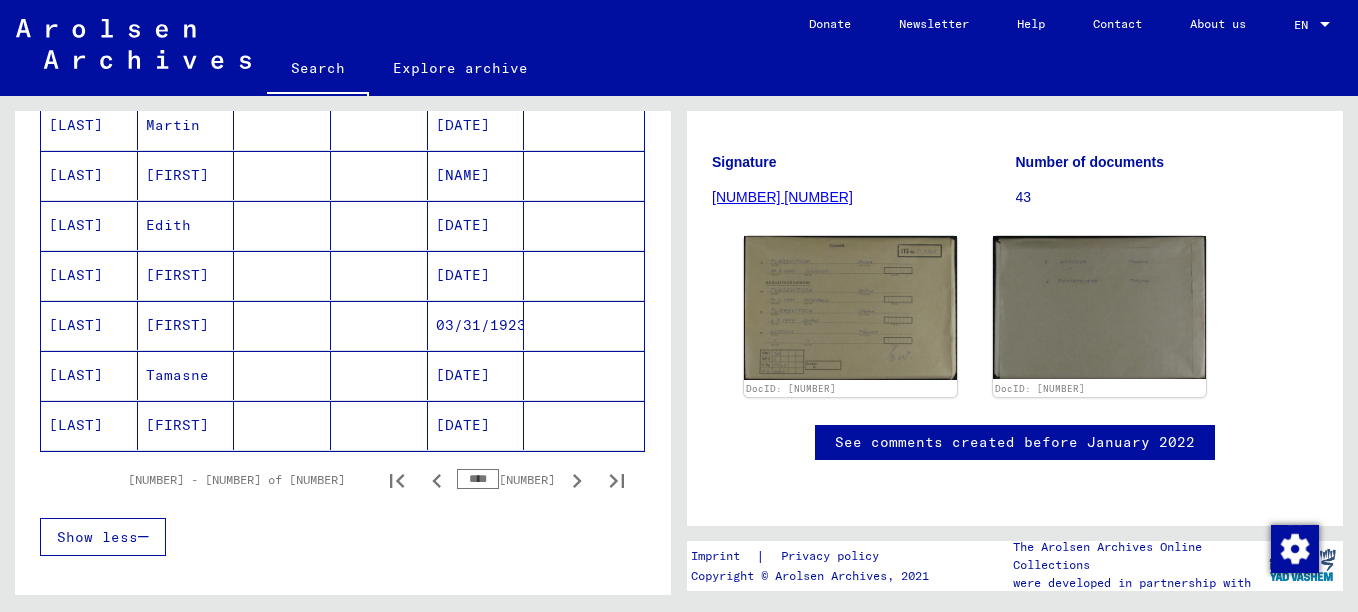 click at bounding box center [577, 481] 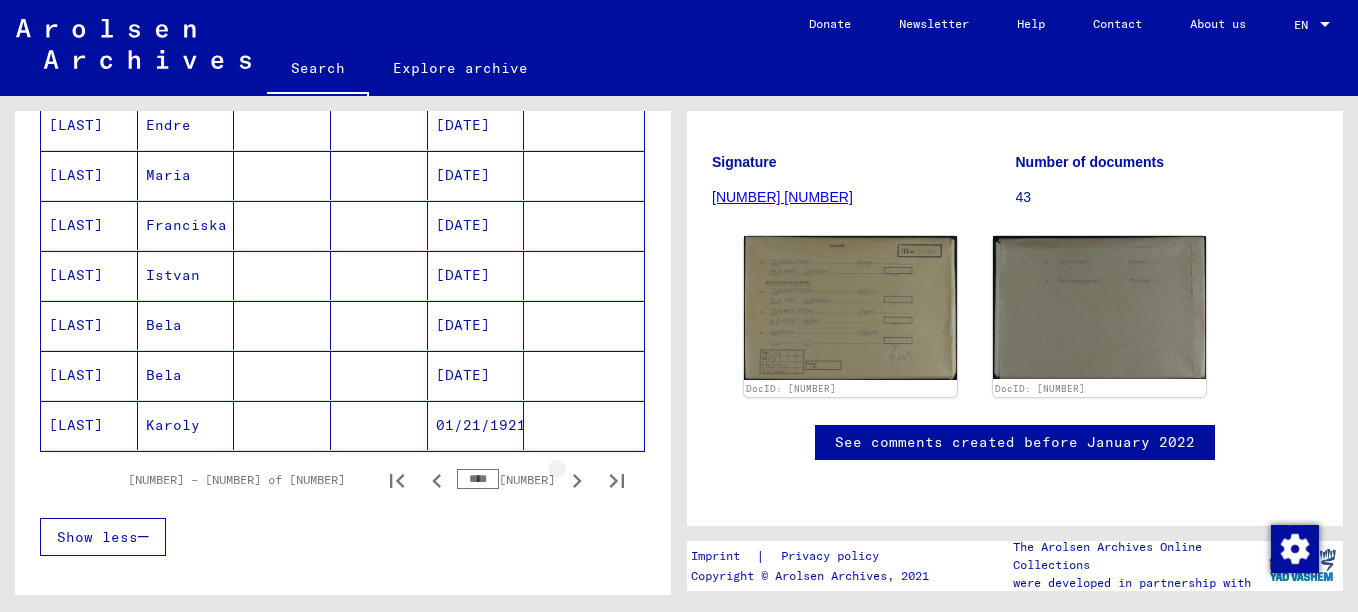 click at bounding box center [577, 481] 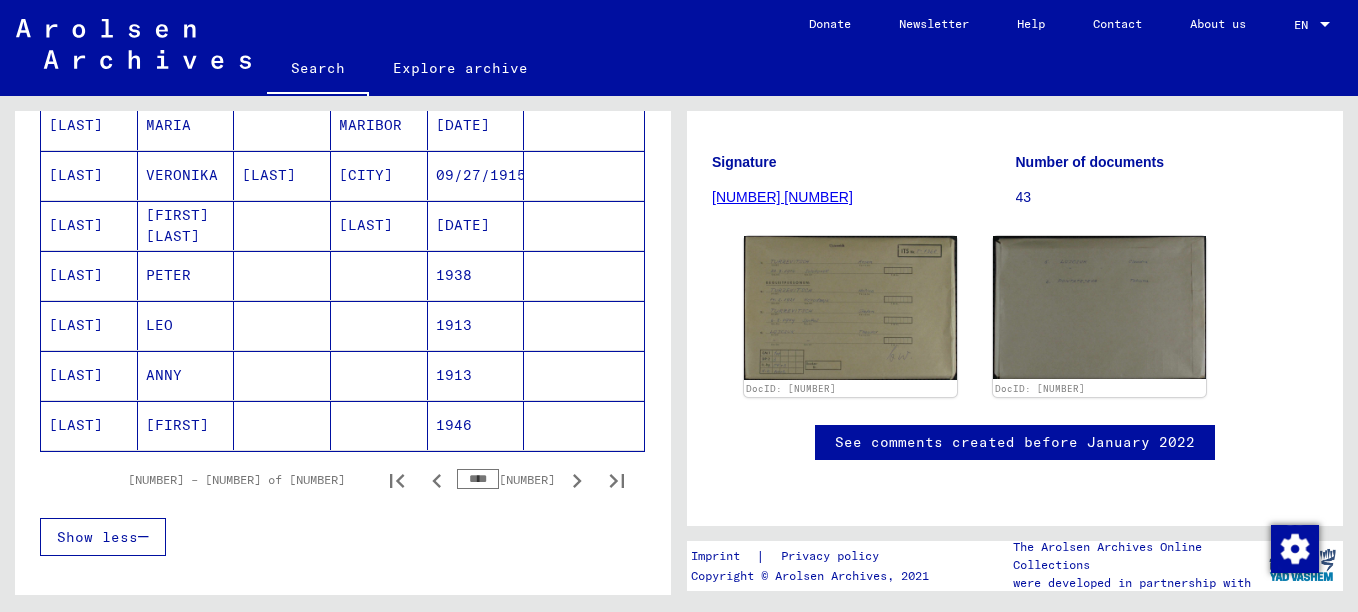 click at bounding box center [577, 481] 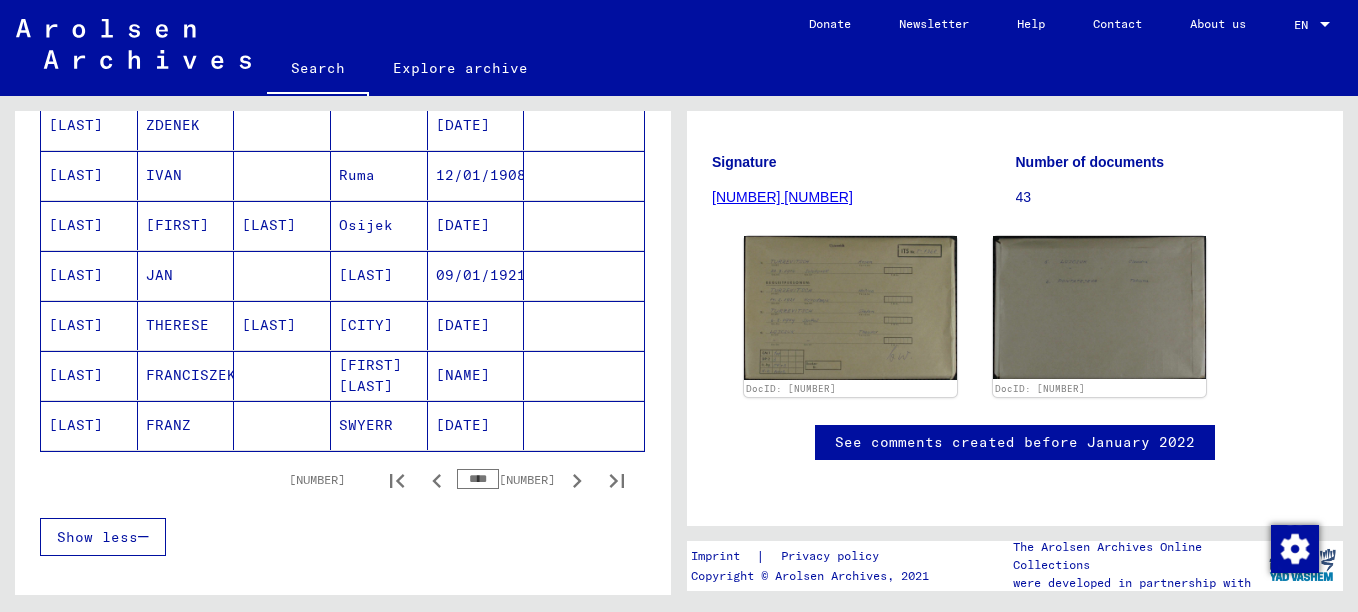 click at bounding box center (577, 481) 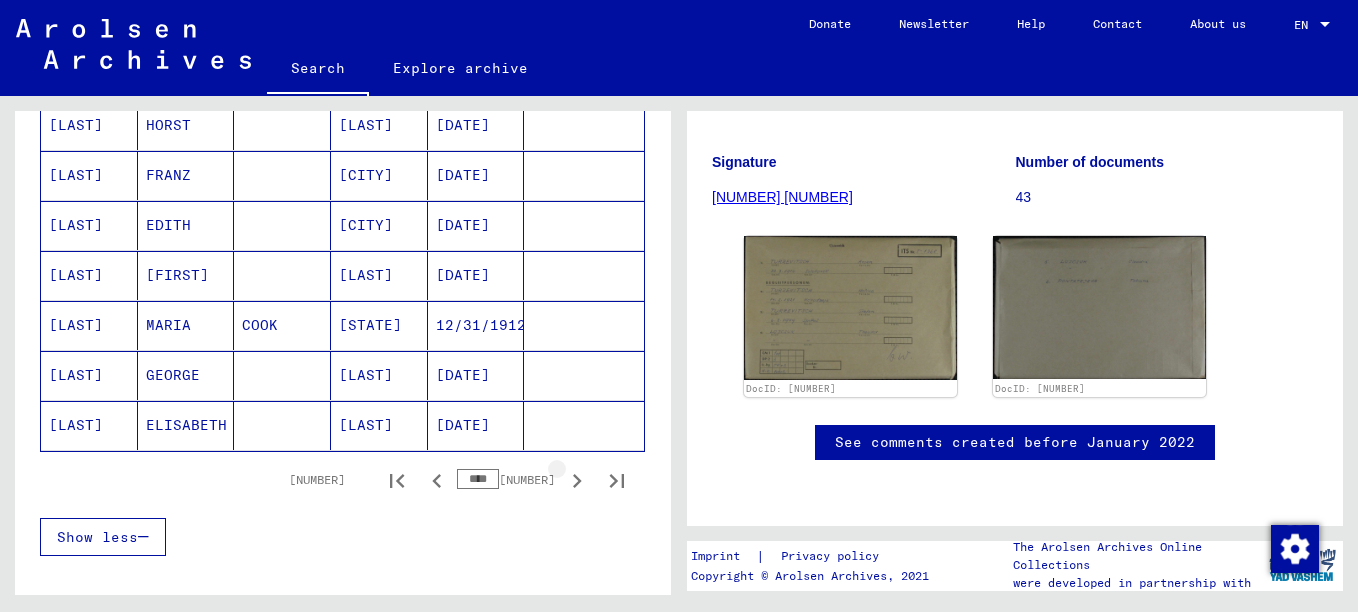 click at bounding box center [577, 481] 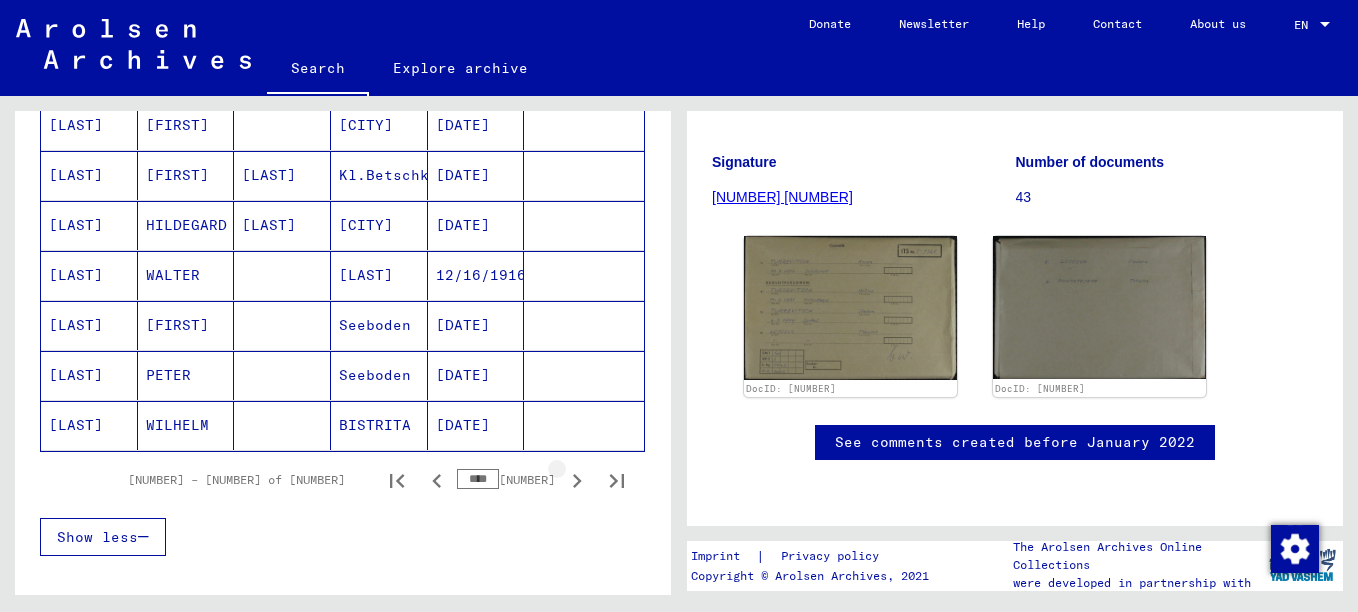 click at bounding box center [577, 481] 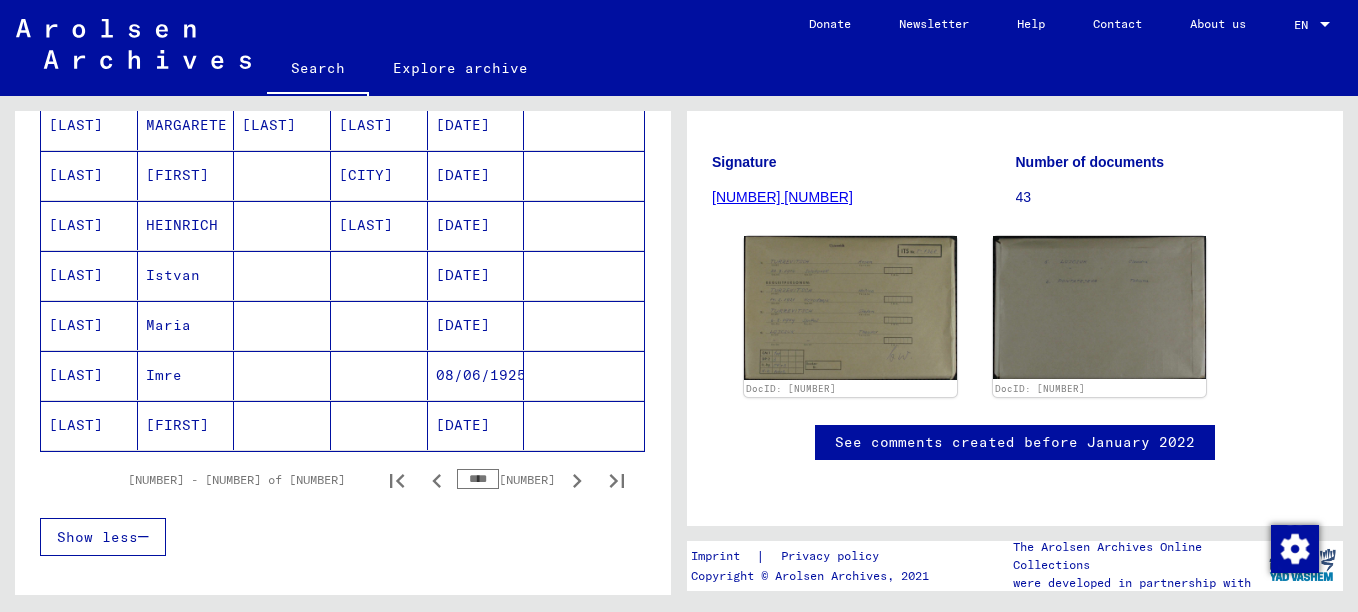 click at bounding box center [577, 481] 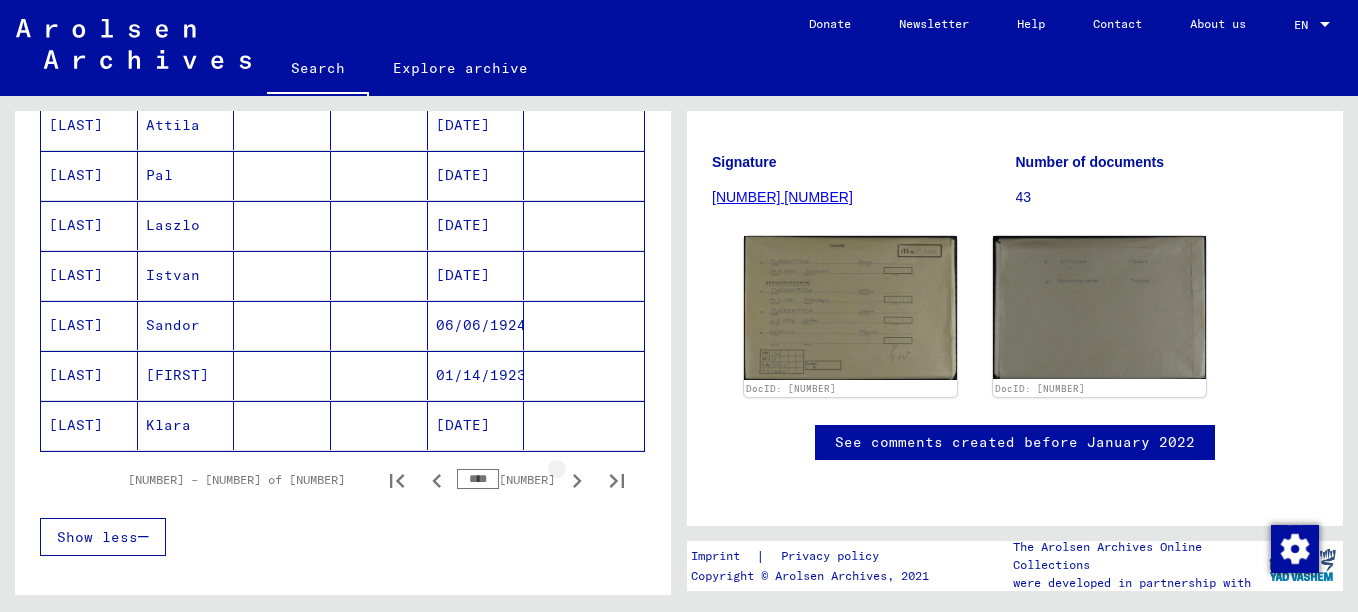 click at bounding box center [577, 481] 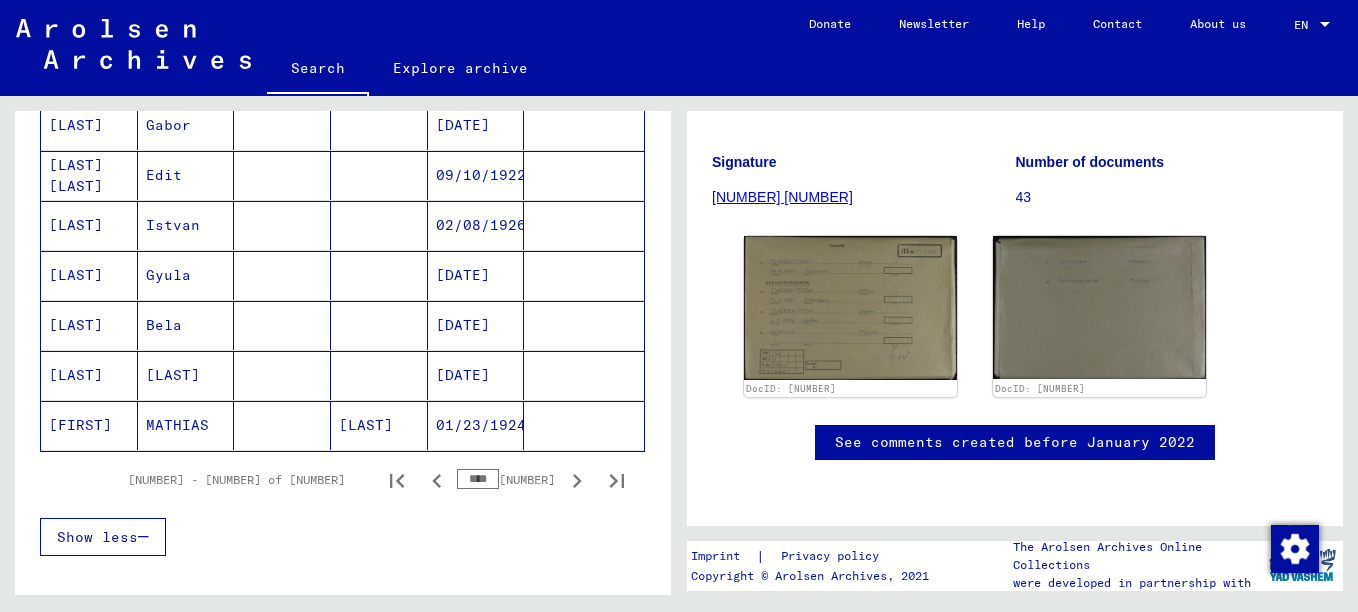 click at bounding box center (577, 481) 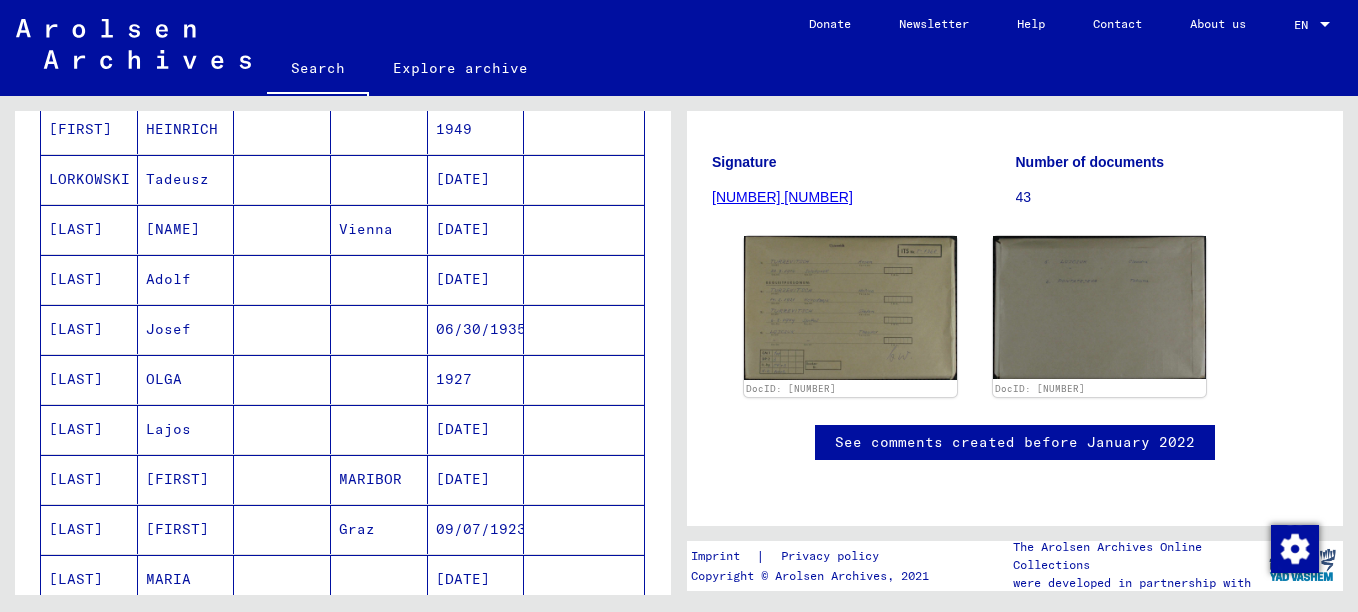 scroll, scrollTop: 1304, scrollLeft: 0, axis: vertical 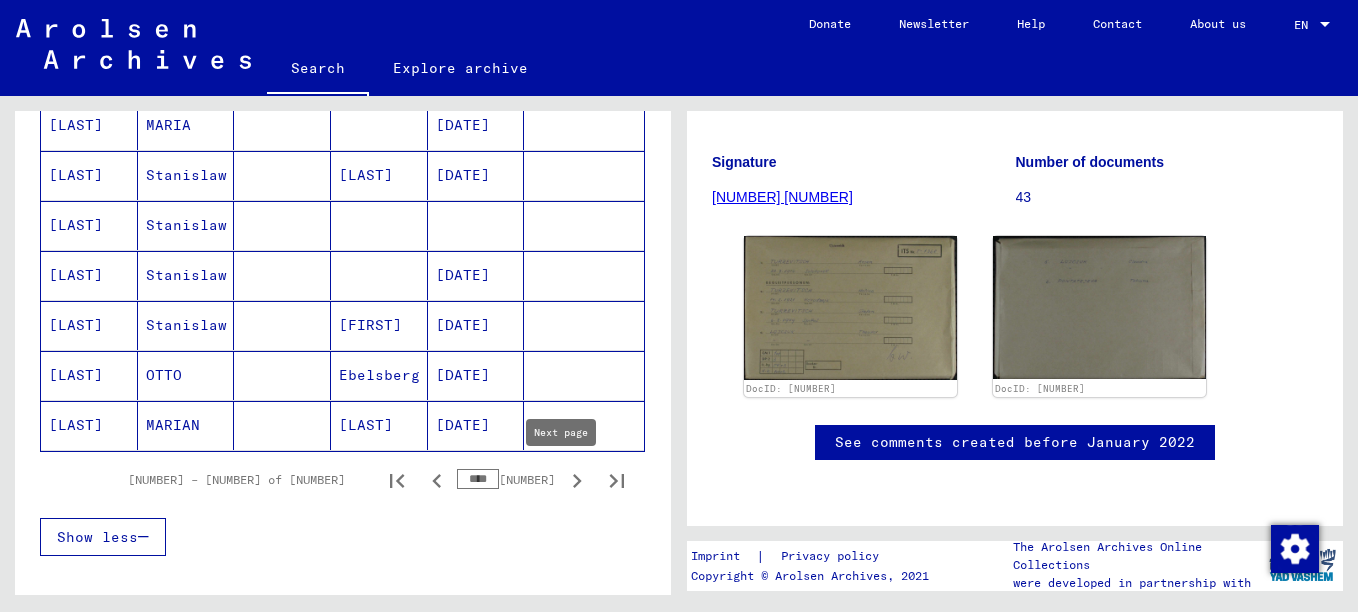 click at bounding box center (577, 481) 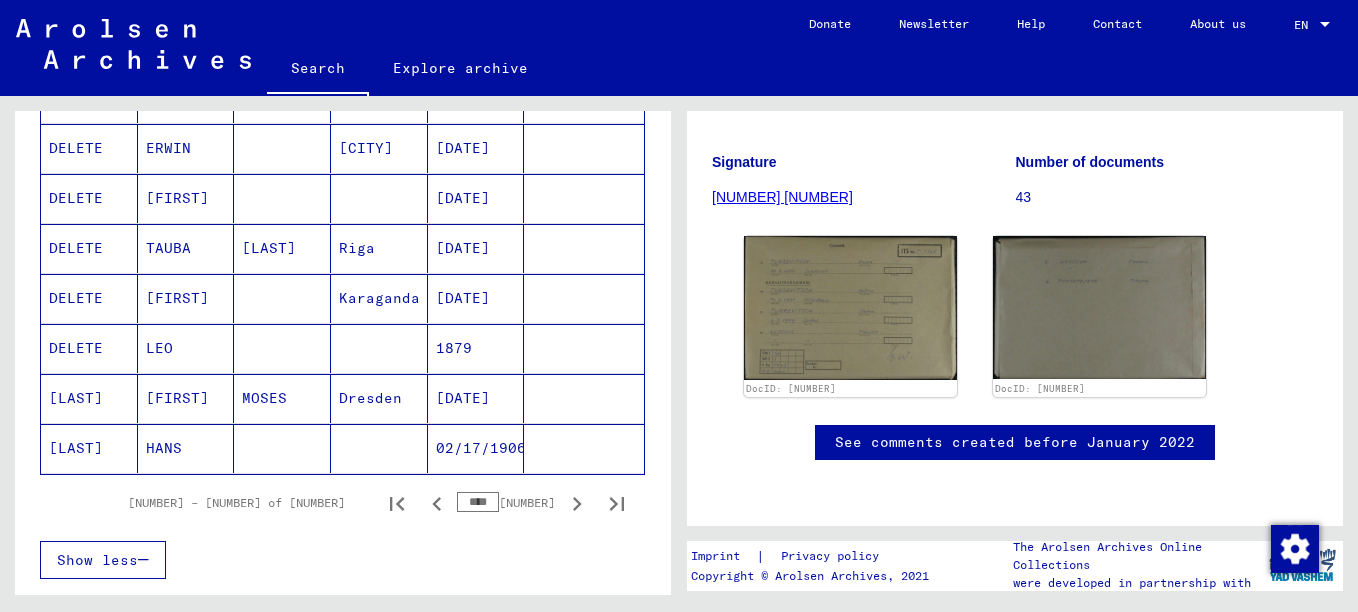 scroll, scrollTop: 1304, scrollLeft: 0, axis: vertical 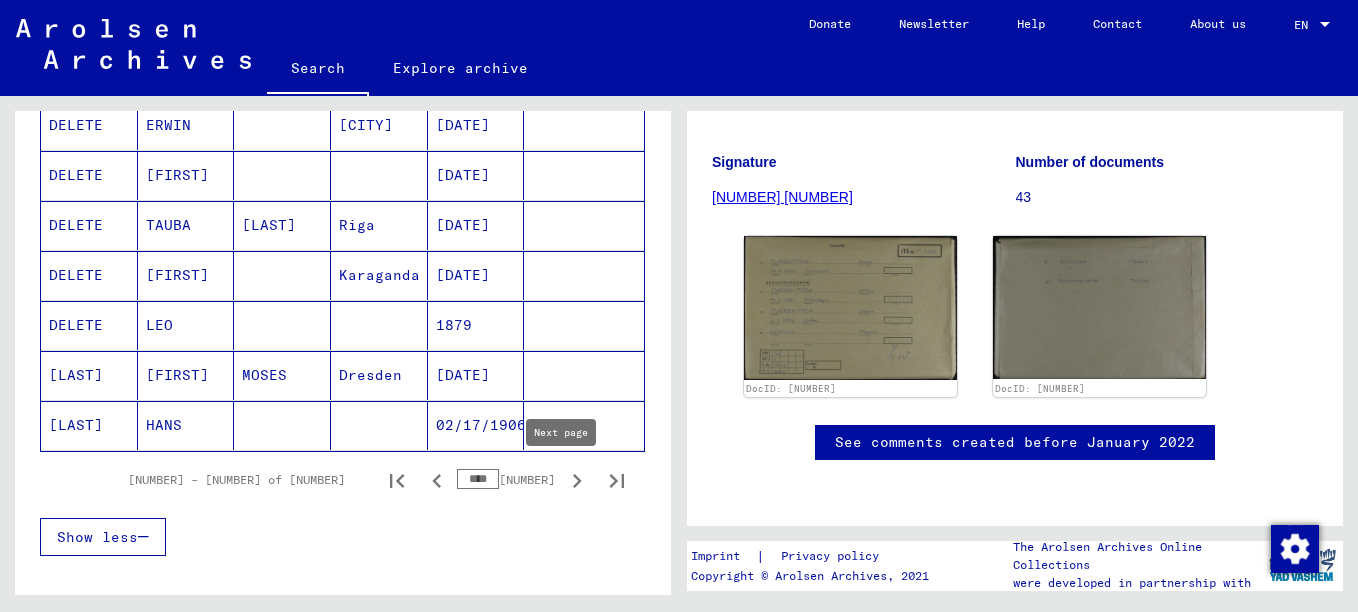 click at bounding box center [577, 481] 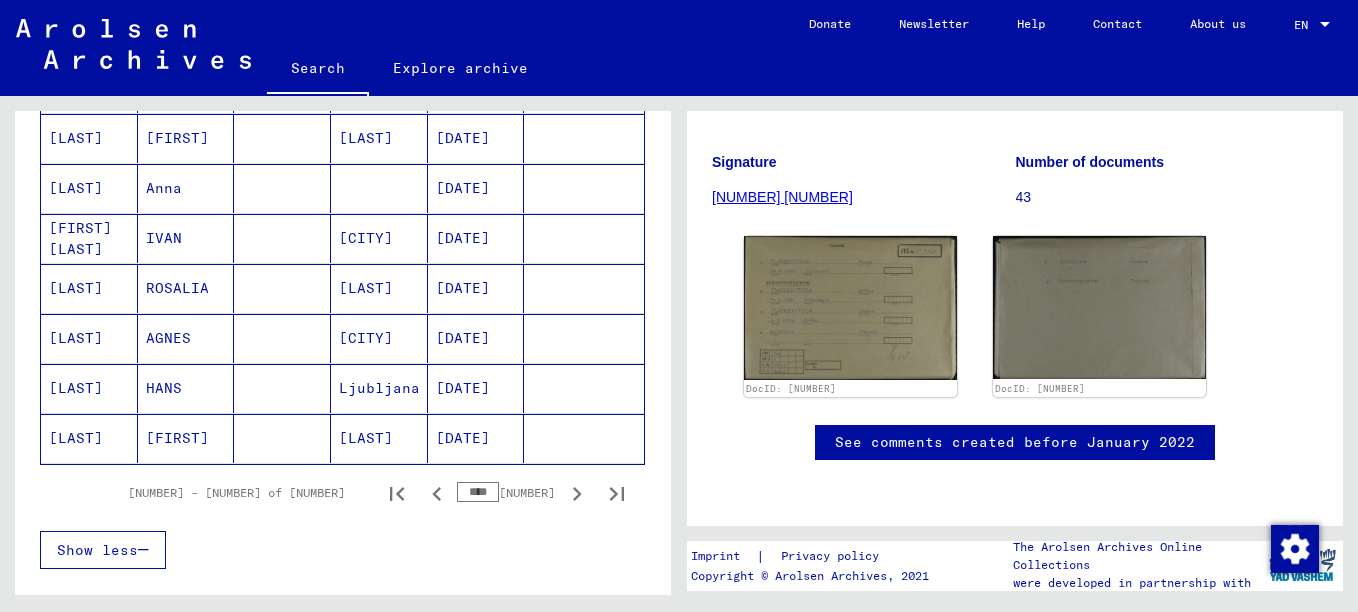 scroll, scrollTop: 1304, scrollLeft: 0, axis: vertical 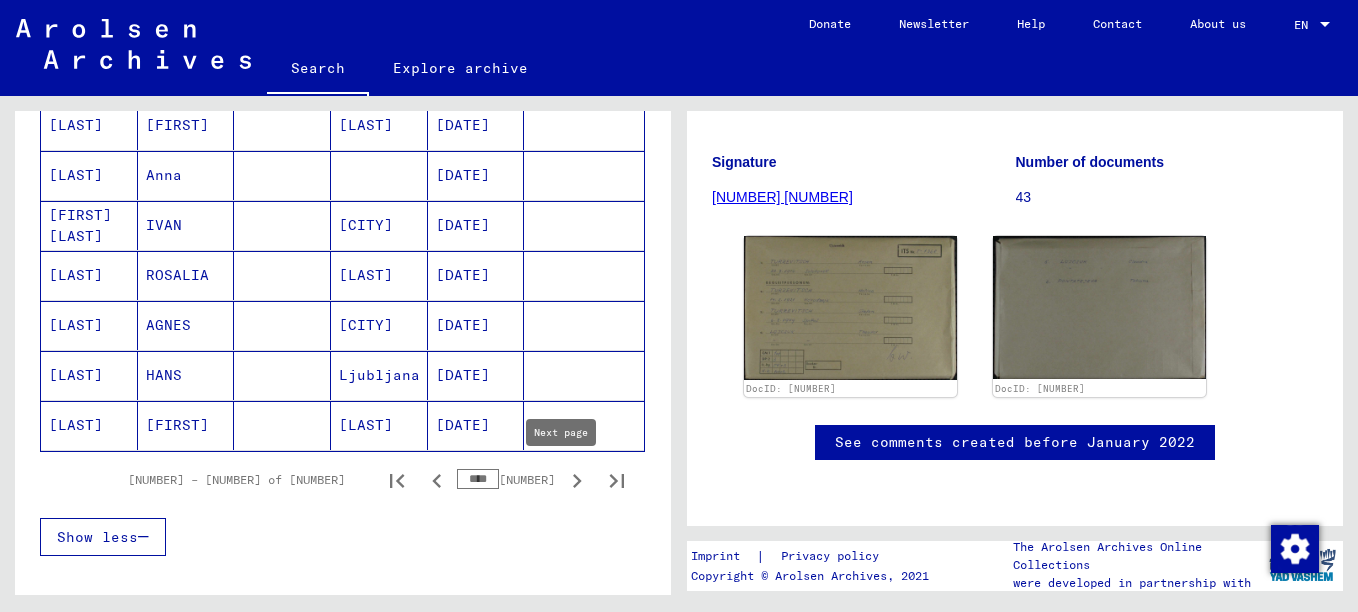 click at bounding box center (577, 481) 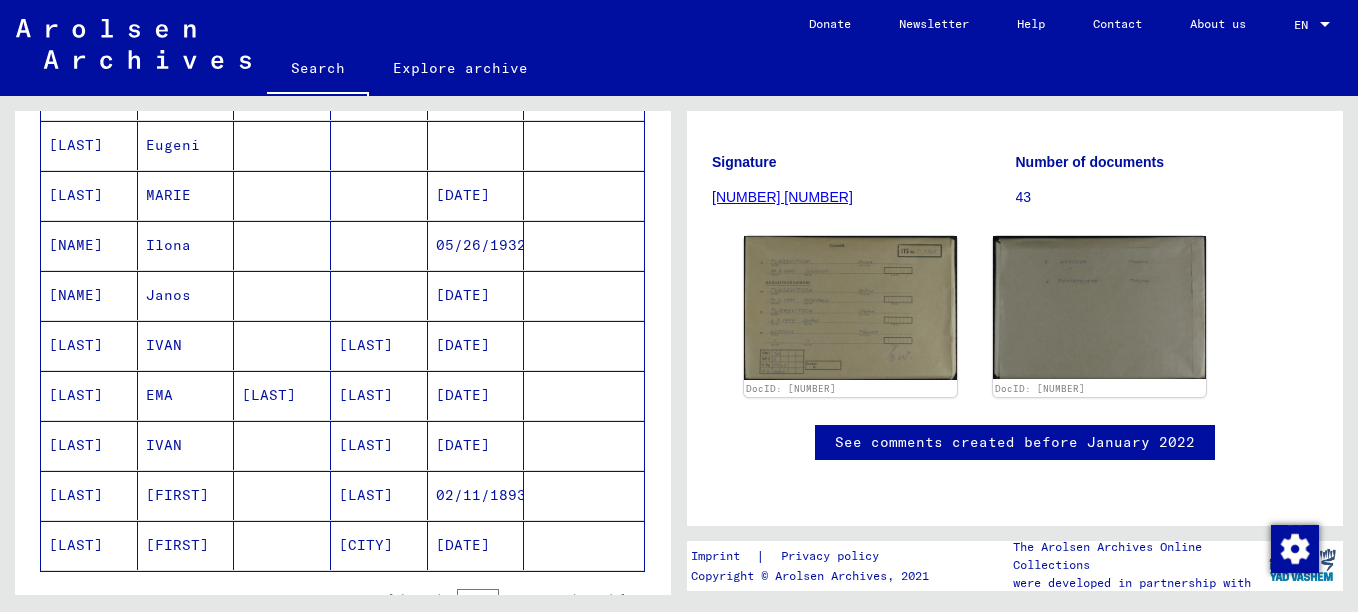 scroll, scrollTop: 1304, scrollLeft: 0, axis: vertical 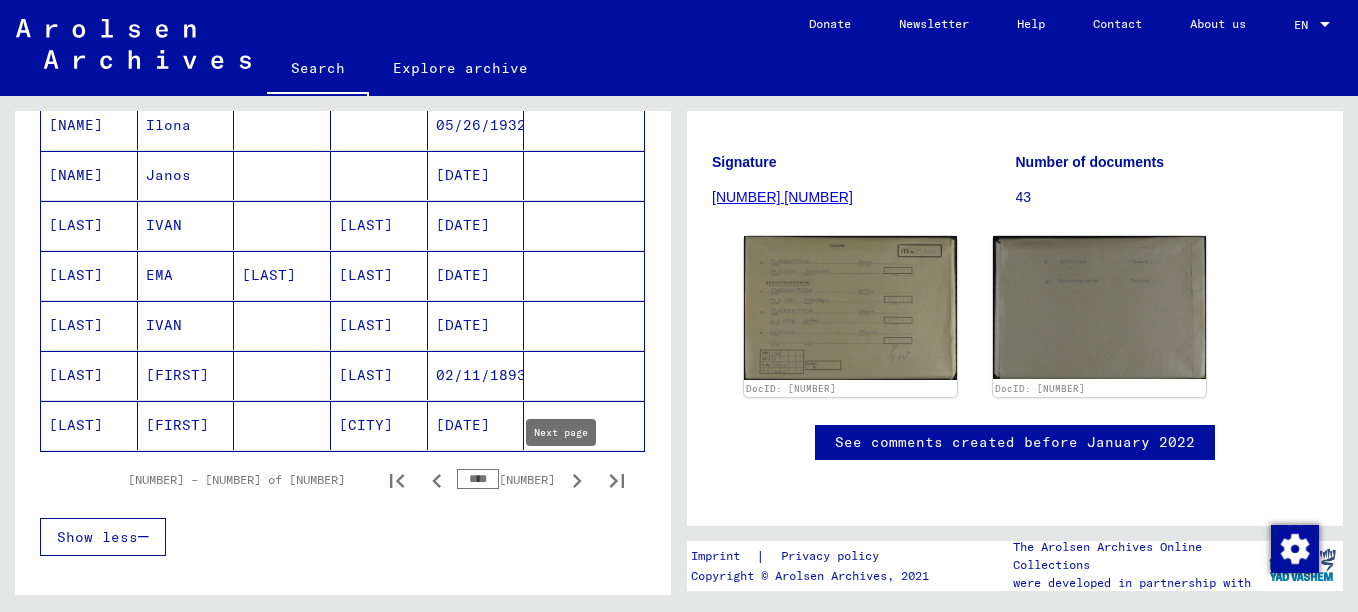 click at bounding box center (577, 481) 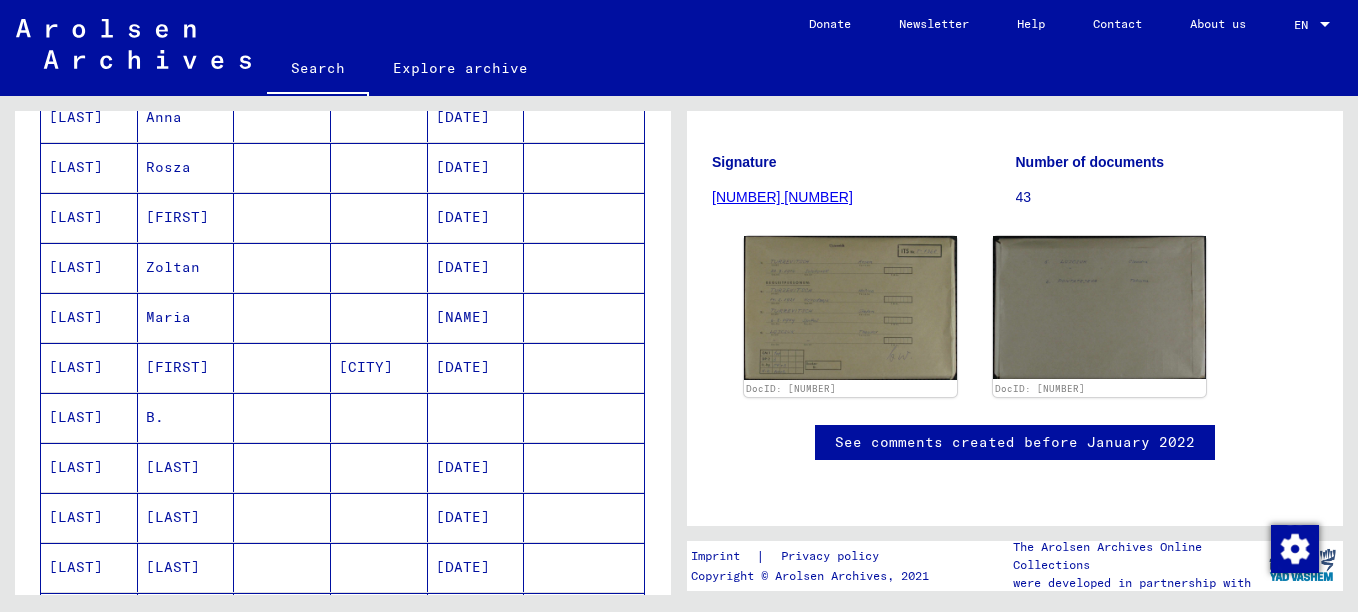 scroll, scrollTop: 1404, scrollLeft: 0, axis: vertical 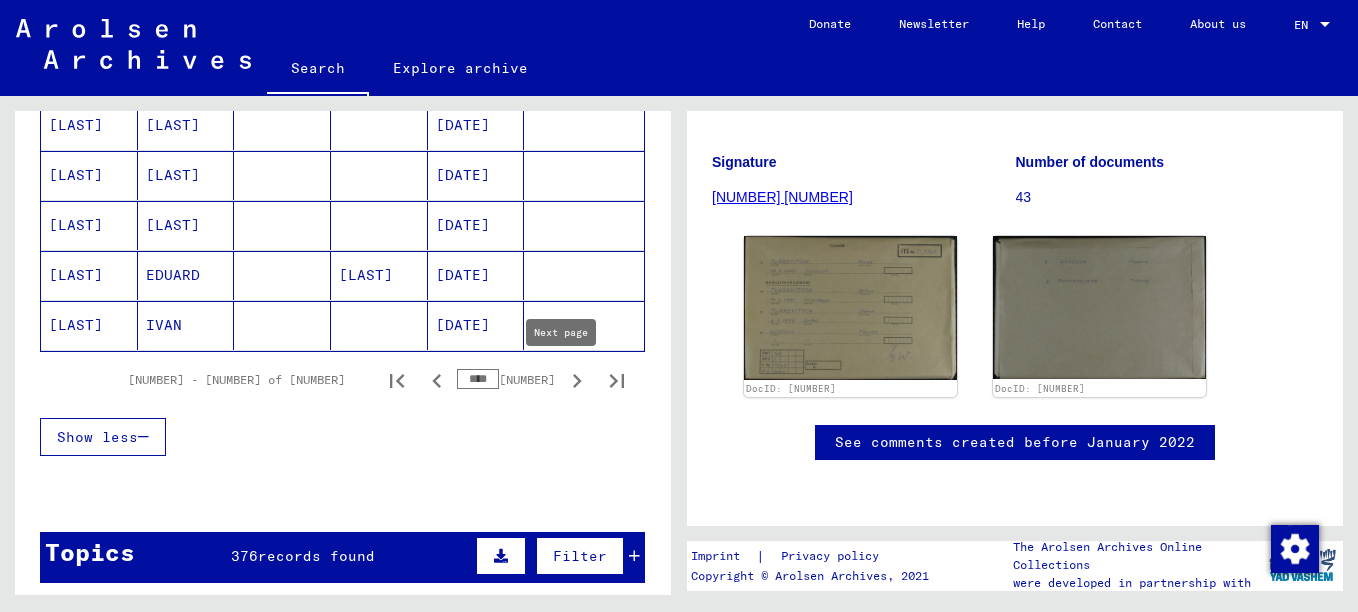 click at bounding box center (577, 381) 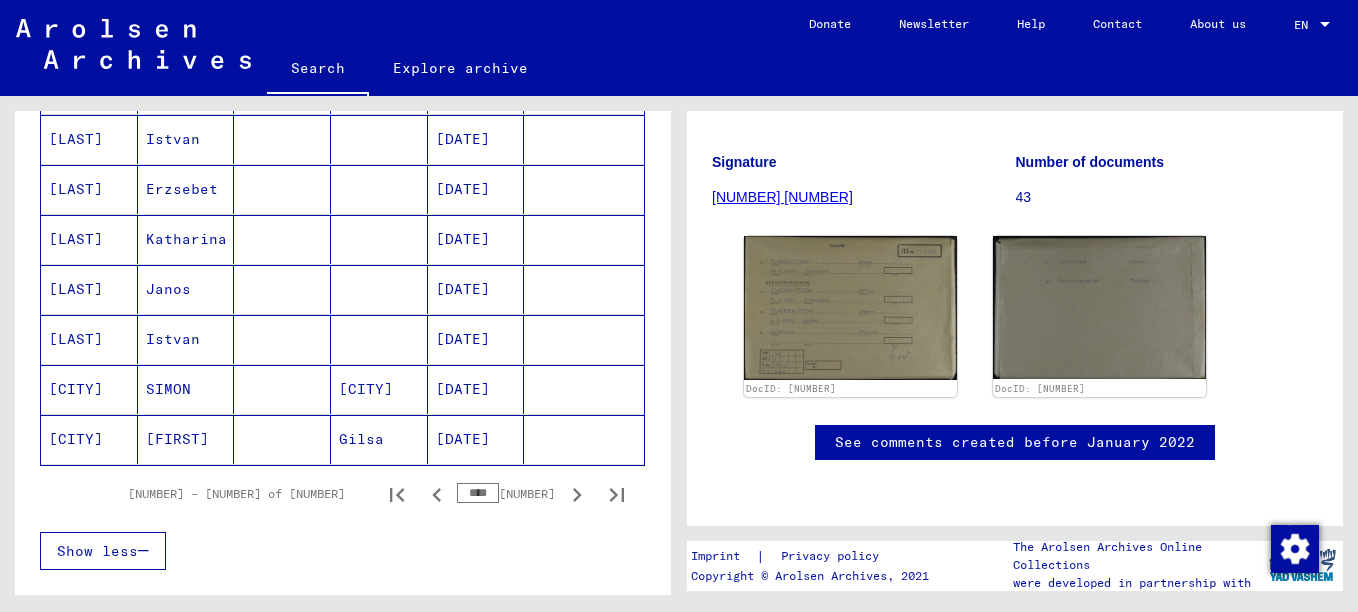 scroll, scrollTop: 1304, scrollLeft: 0, axis: vertical 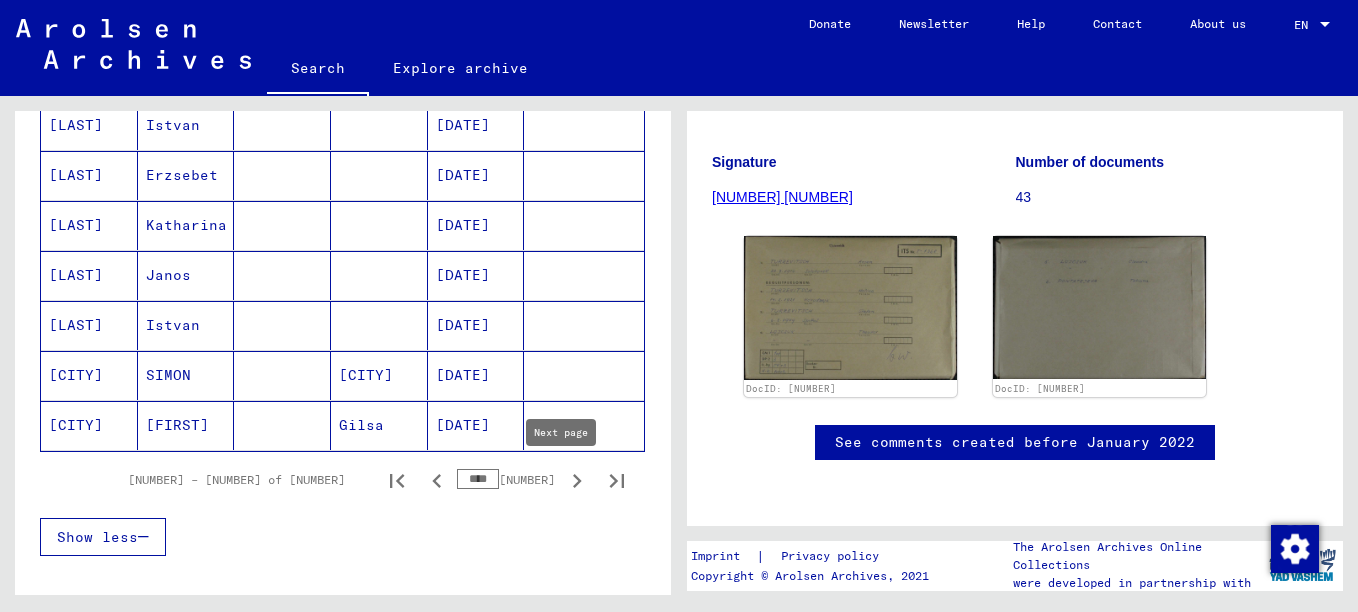 click at bounding box center [577, 481] 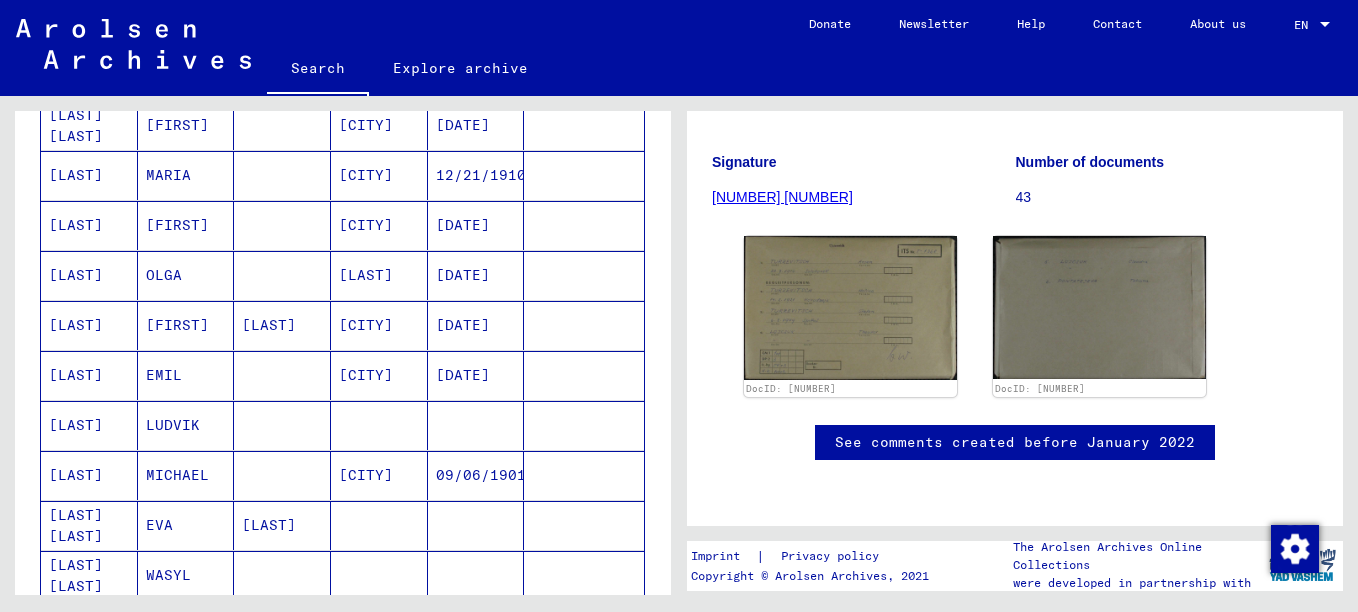 scroll, scrollTop: 504, scrollLeft: 0, axis: vertical 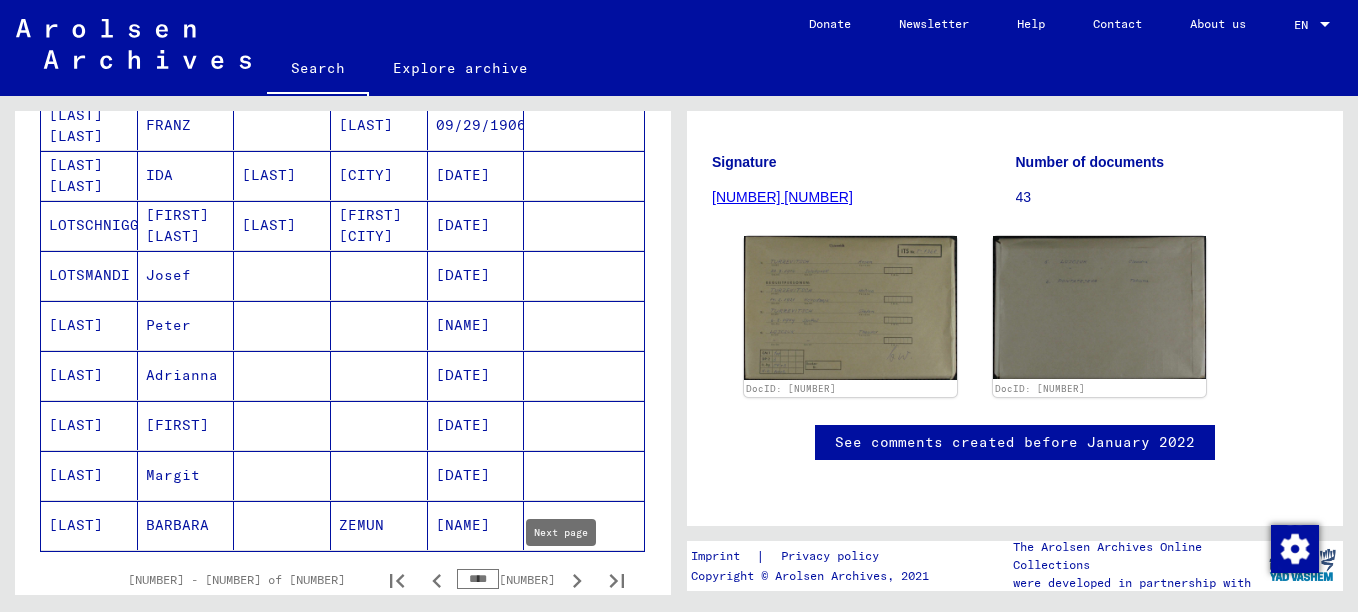 click at bounding box center (577, 581) 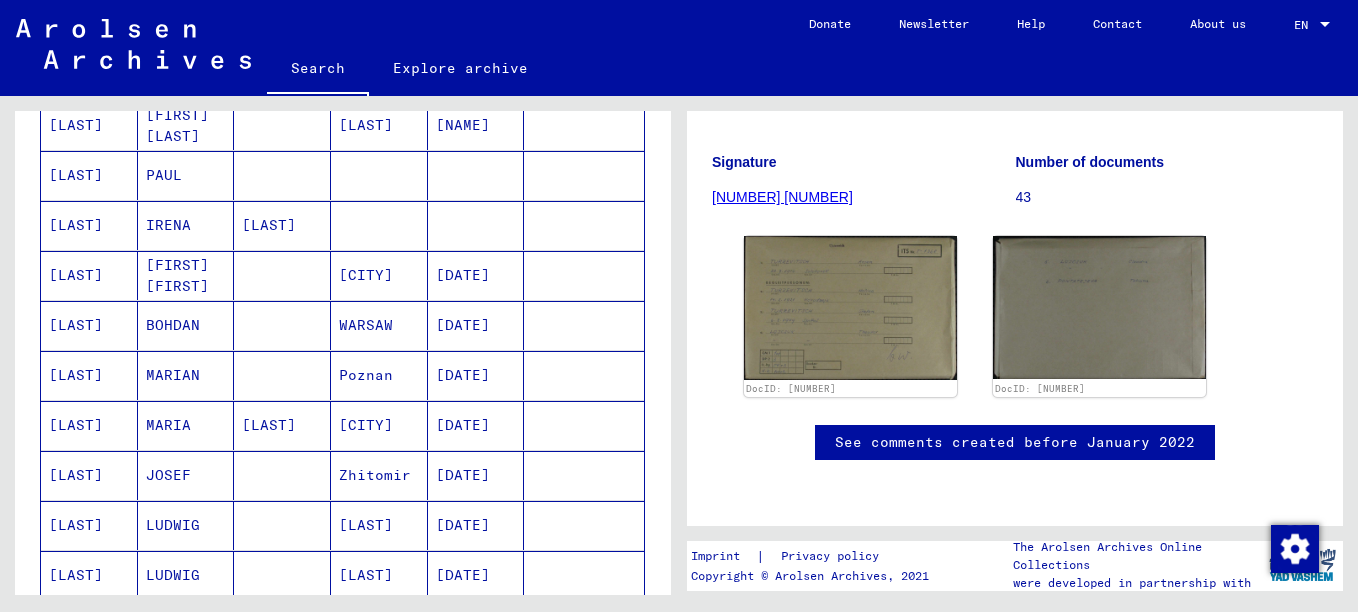 scroll, scrollTop: 1404, scrollLeft: 0, axis: vertical 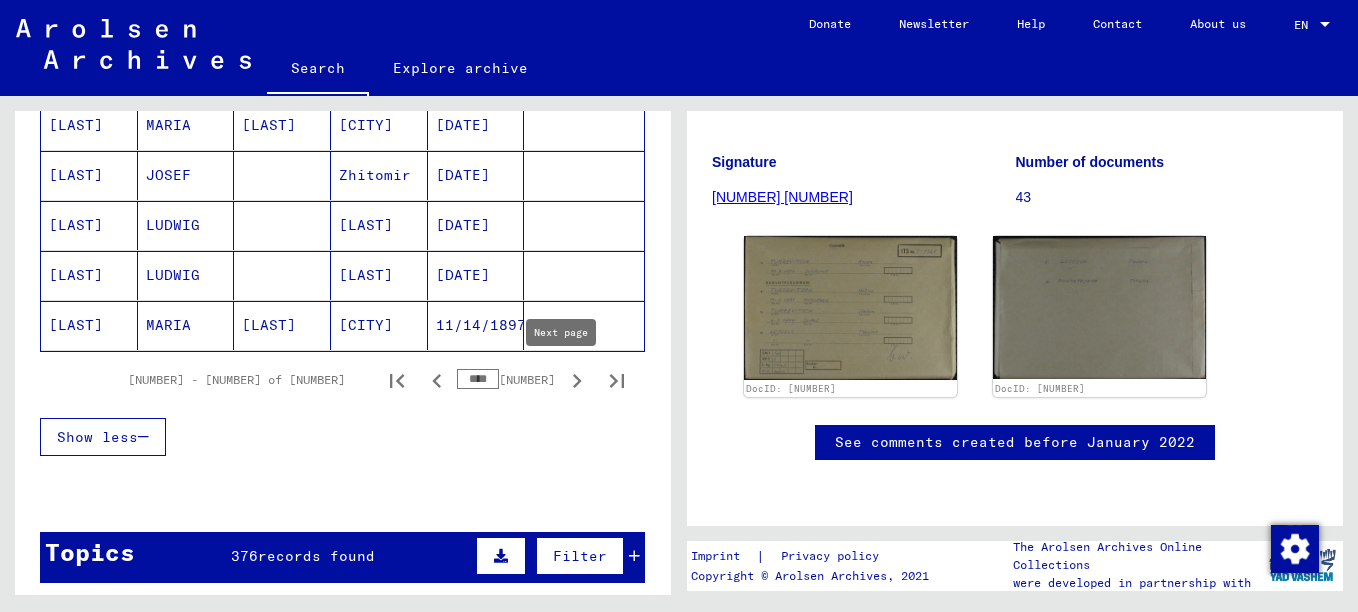 click at bounding box center (577, 381) 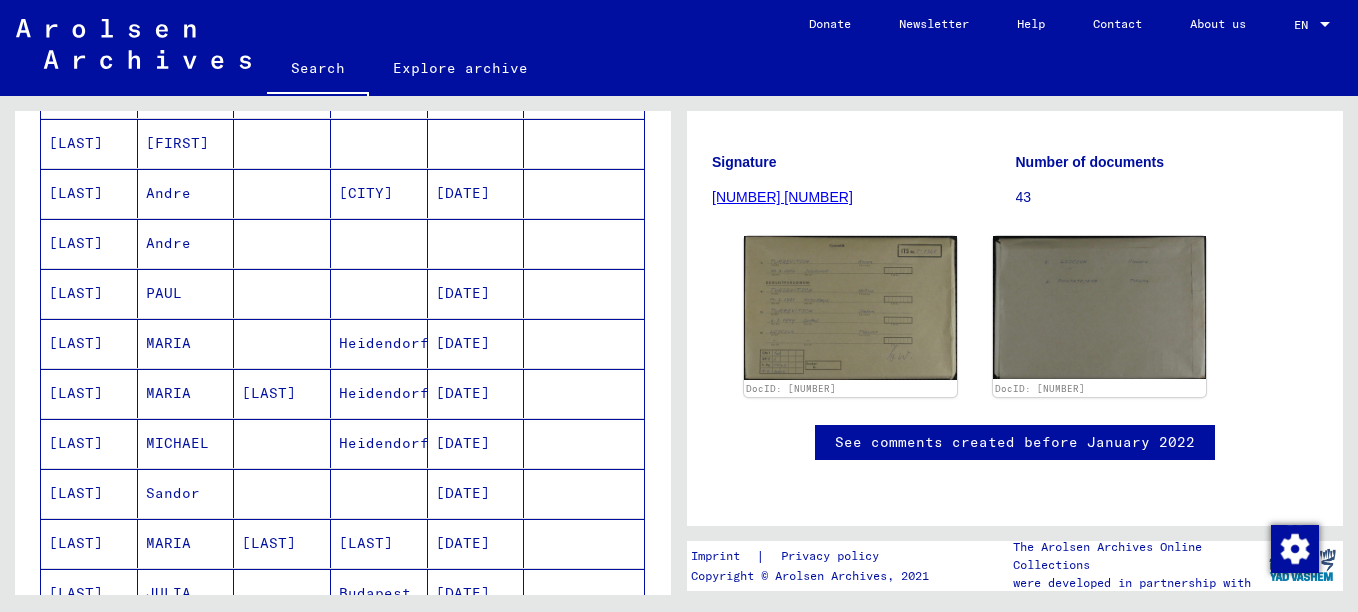 scroll, scrollTop: 1204, scrollLeft: 0, axis: vertical 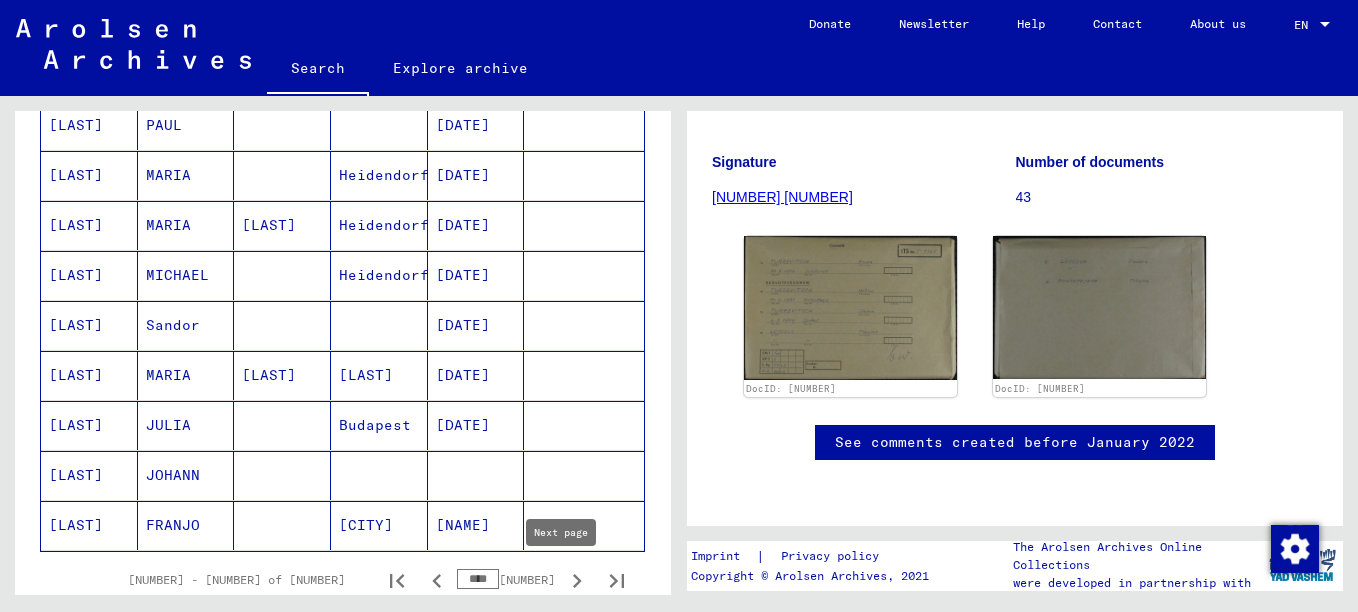 click at bounding box center (577, 581) 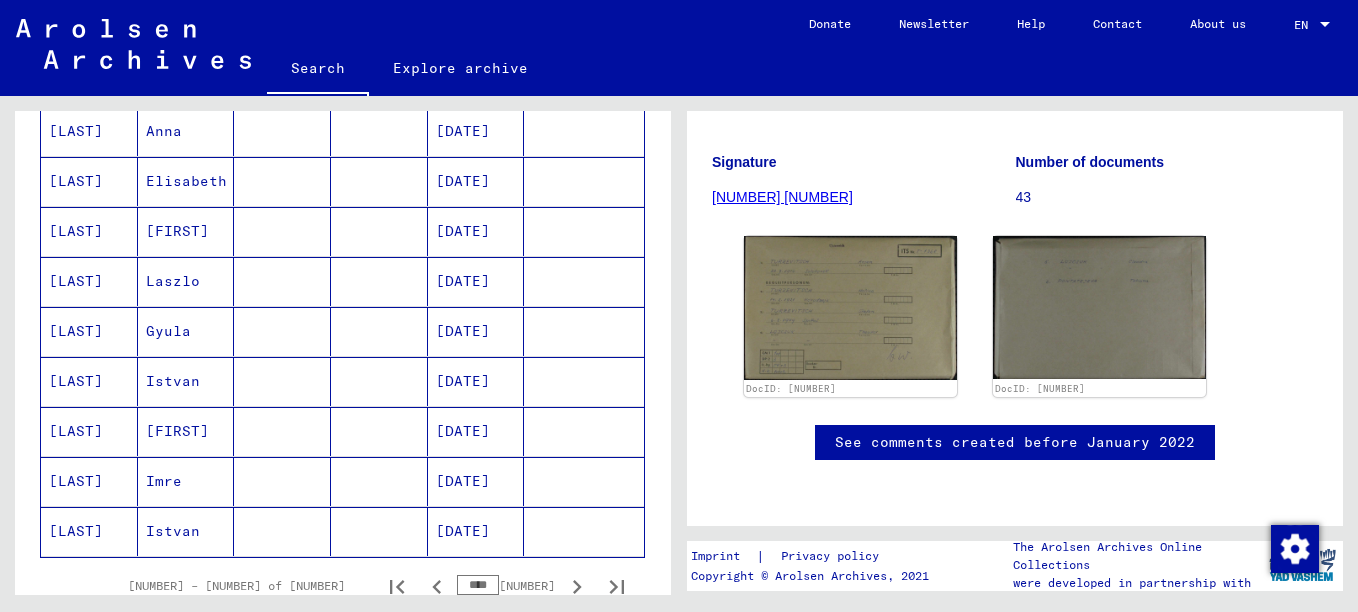 scroll, scrollTop: 1304, scrollLeft: 0, axis: vertical 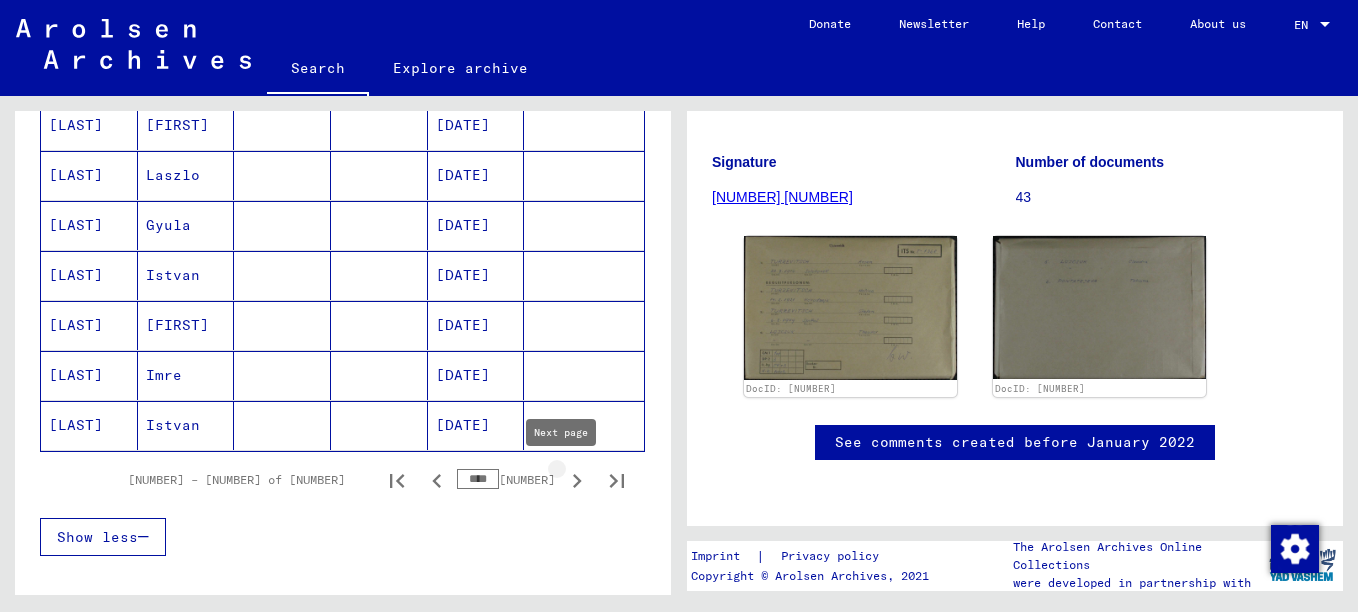 click at bounding box center [577, 481] 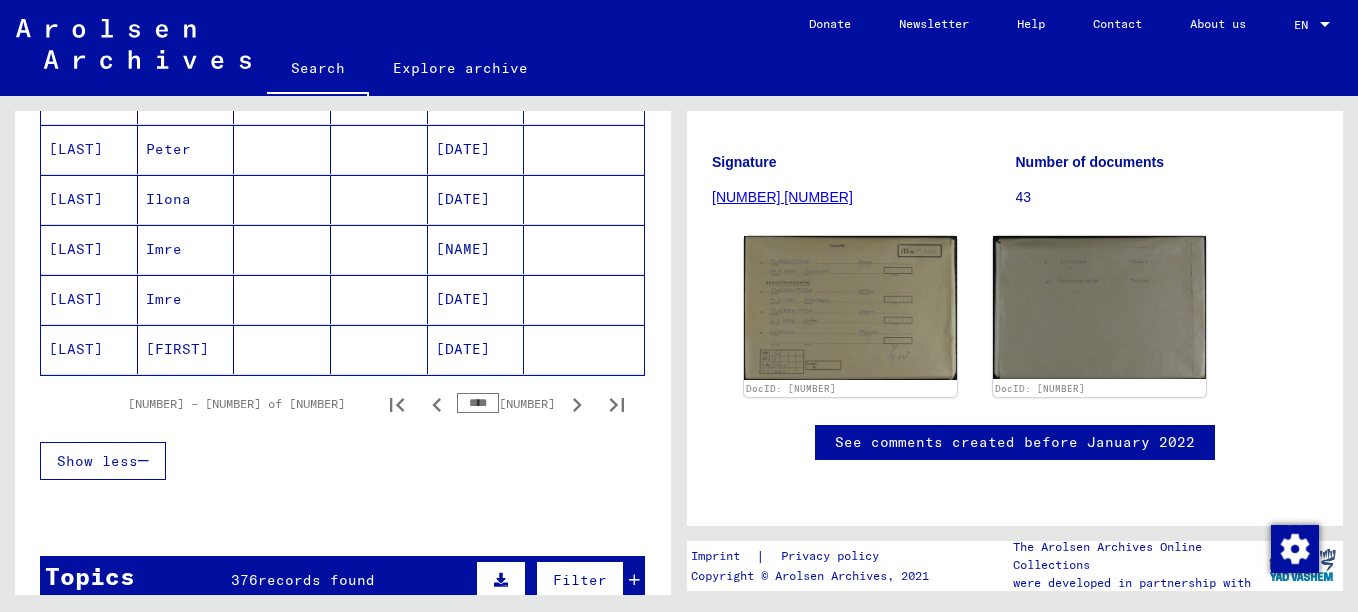 scroll, scrollTop: 1604, scrollLeft: 0, axis: vertical 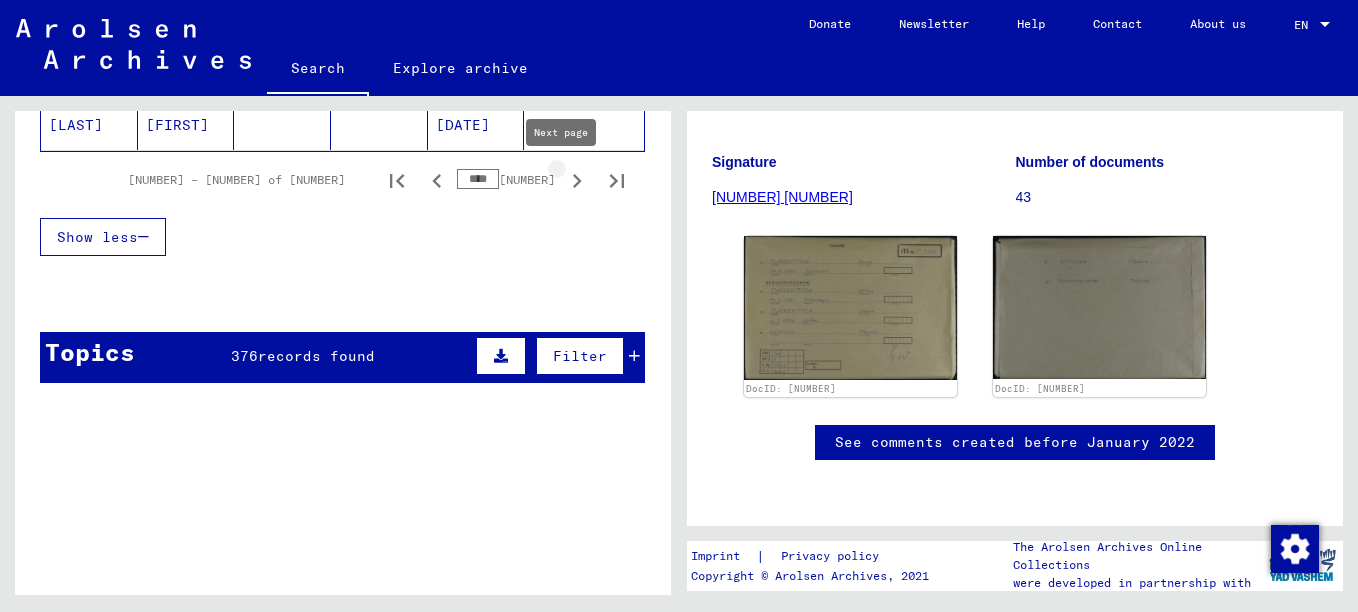 click at bounding box center [577, 181] 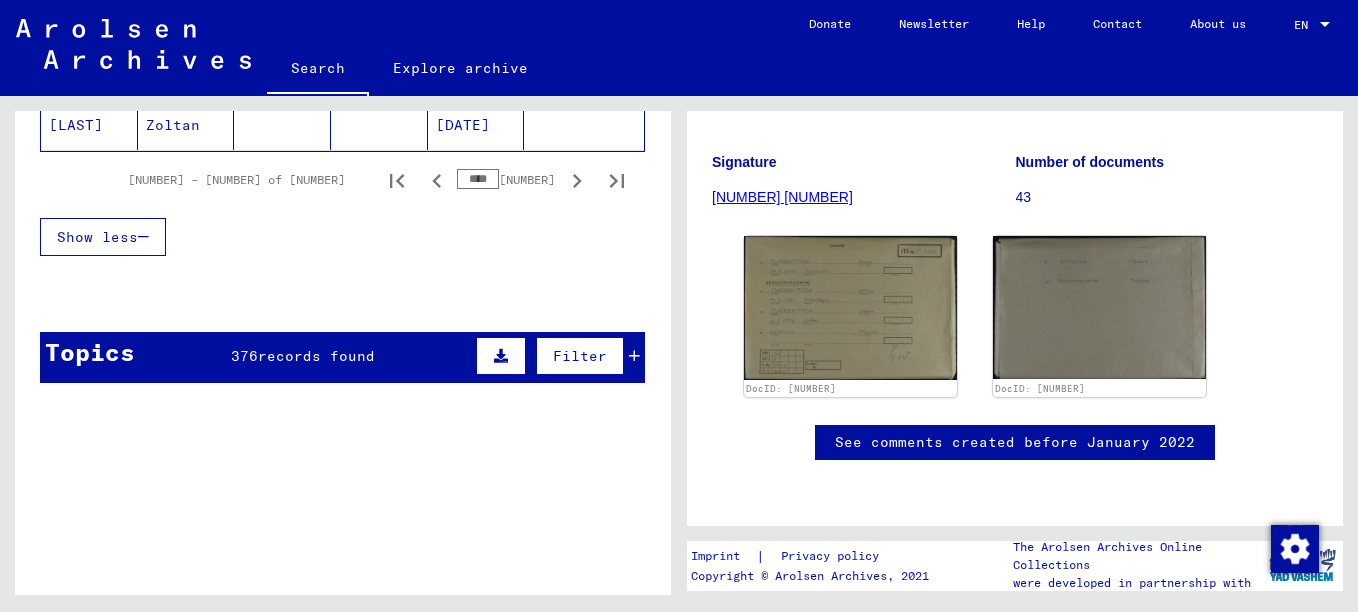 click at bounding box center (577, 181) 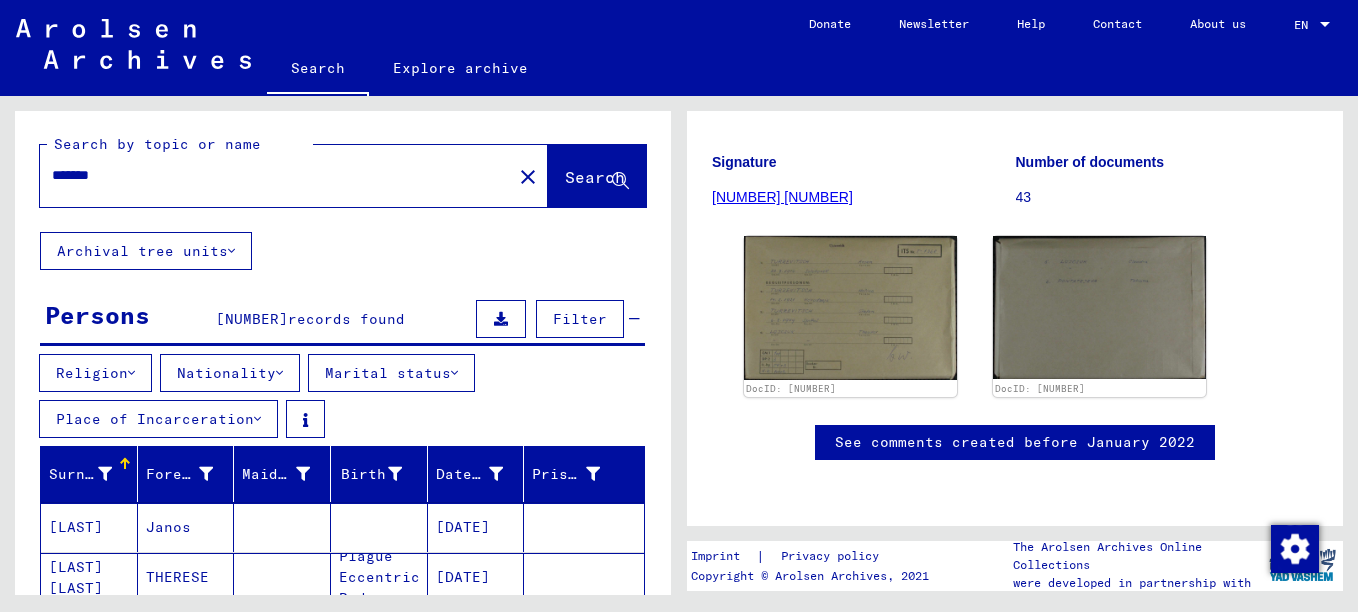 scroll, scrollTop: 0, scrollLeft: 0, axis: both 